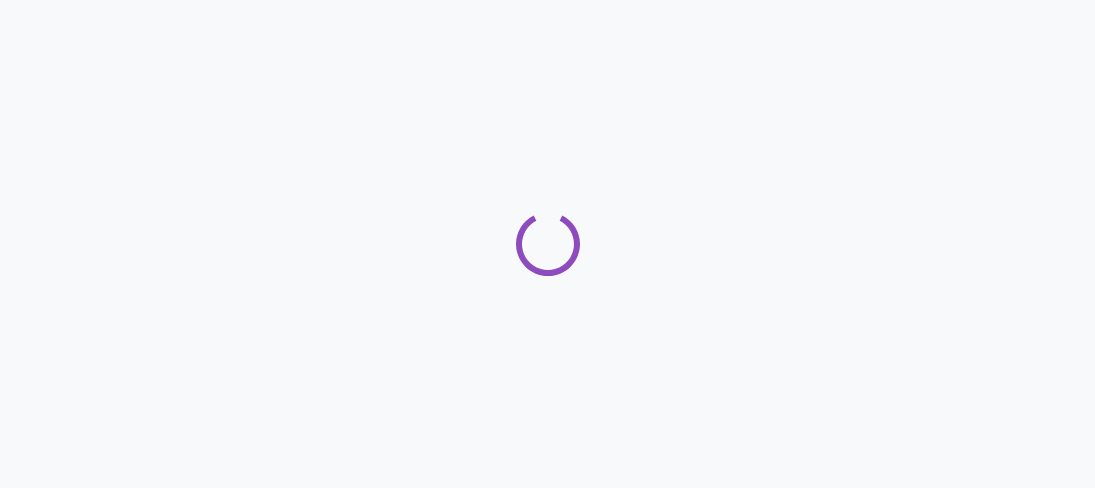 scroll, scrollTop: 0, scrollLeft: 0, axis: both 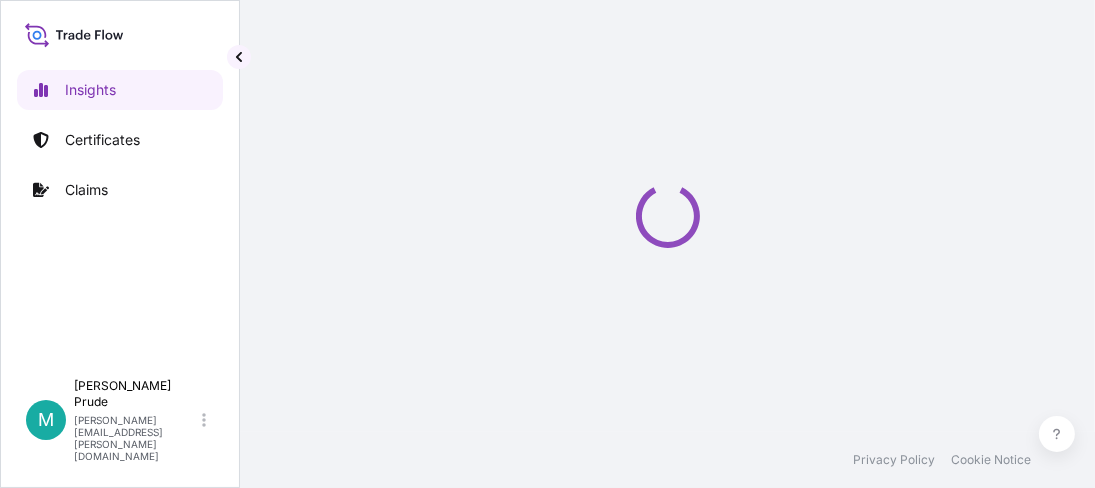 select on "2025" 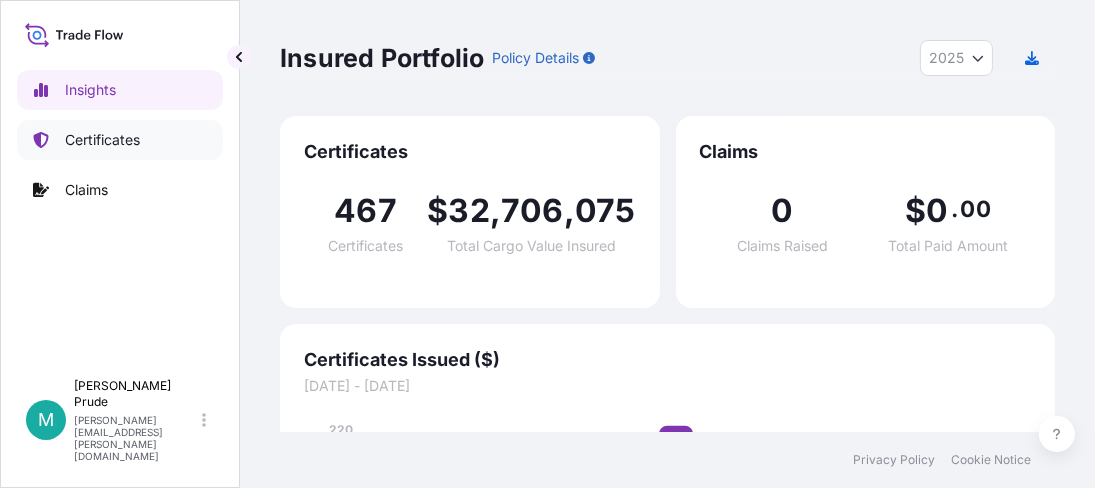 click on "Certificates" at bounding box center [102, 140] 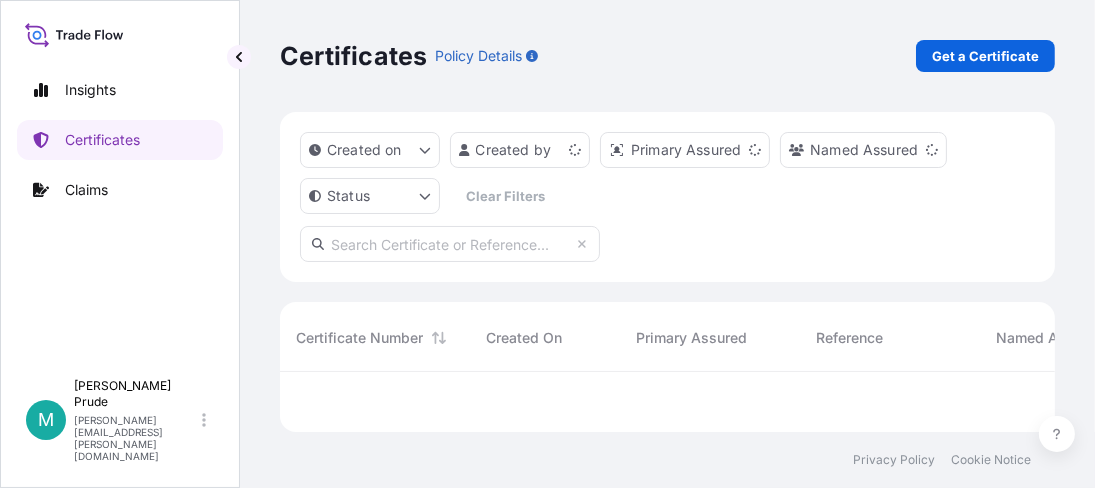 scroll, scrollTop: 15, scrollLeft: 15, axis: both 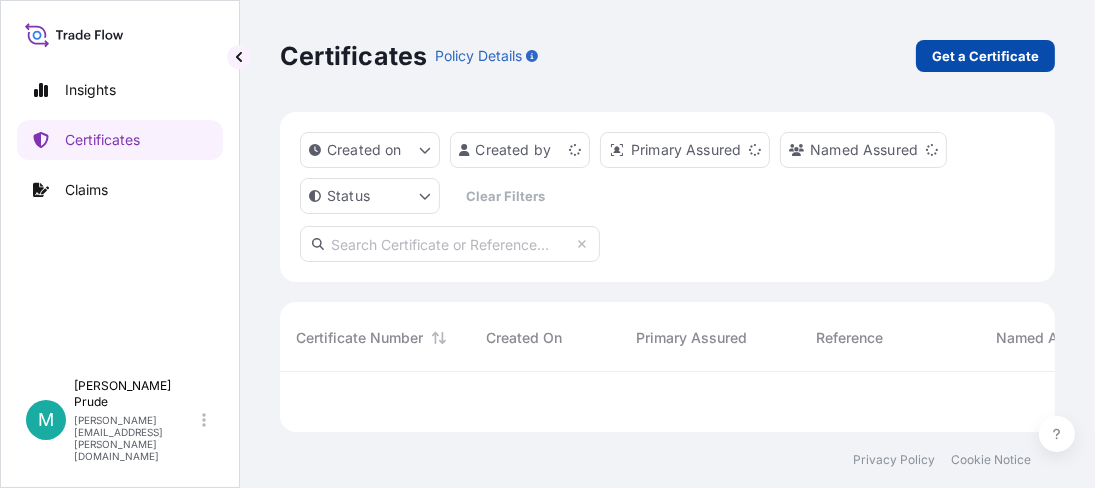 click on "Get a Certificate" at bounding box center [985, 56] 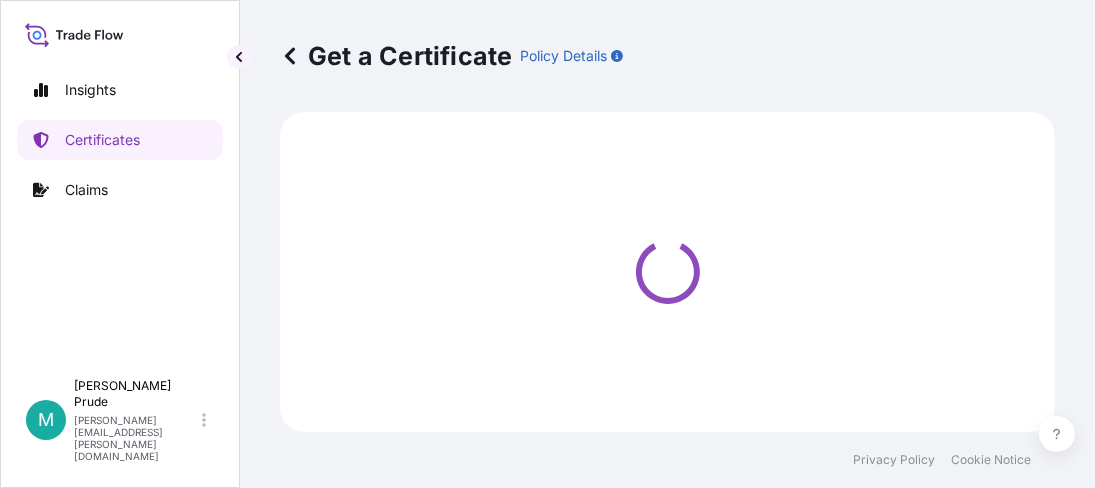 select on "Barge" 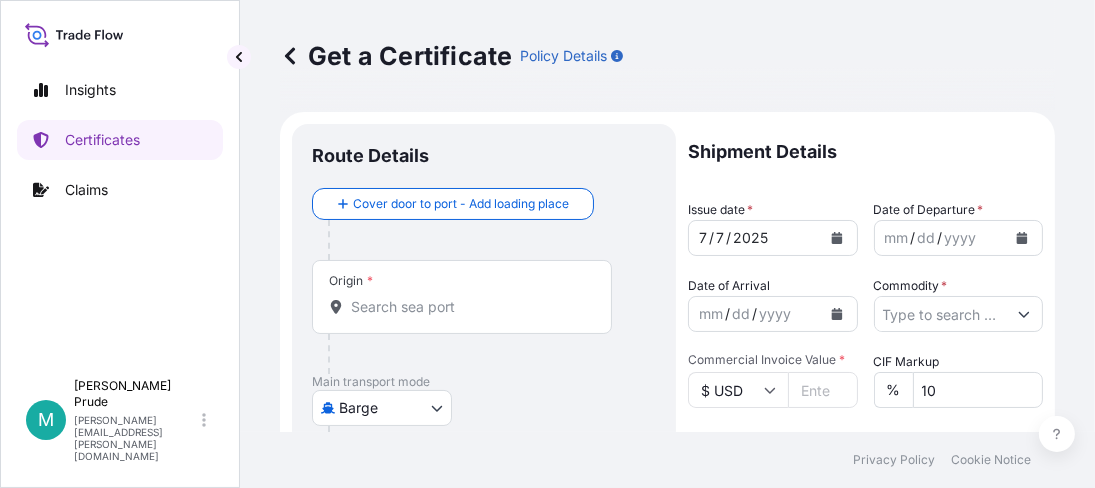 click on "Origin *" at bounding box center [469, 307] 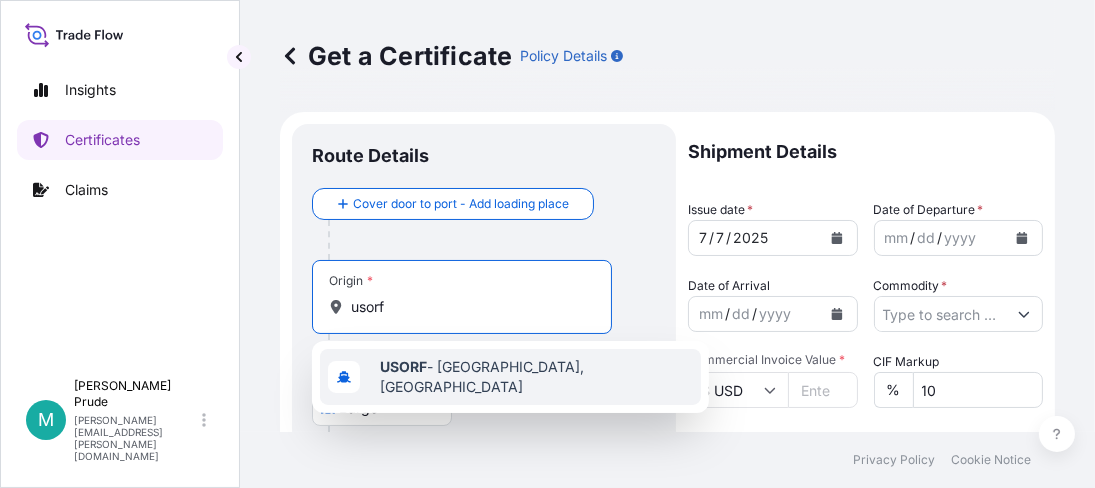 click on "USORF  - Norfolk, United States" at bounding box center (536, 377) 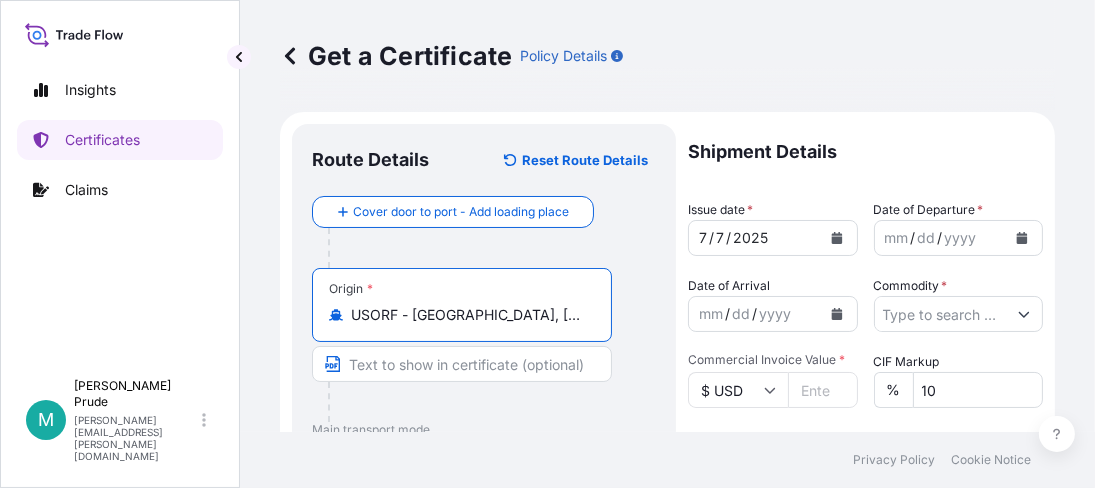 type on "USORF - Norfolk, United States" 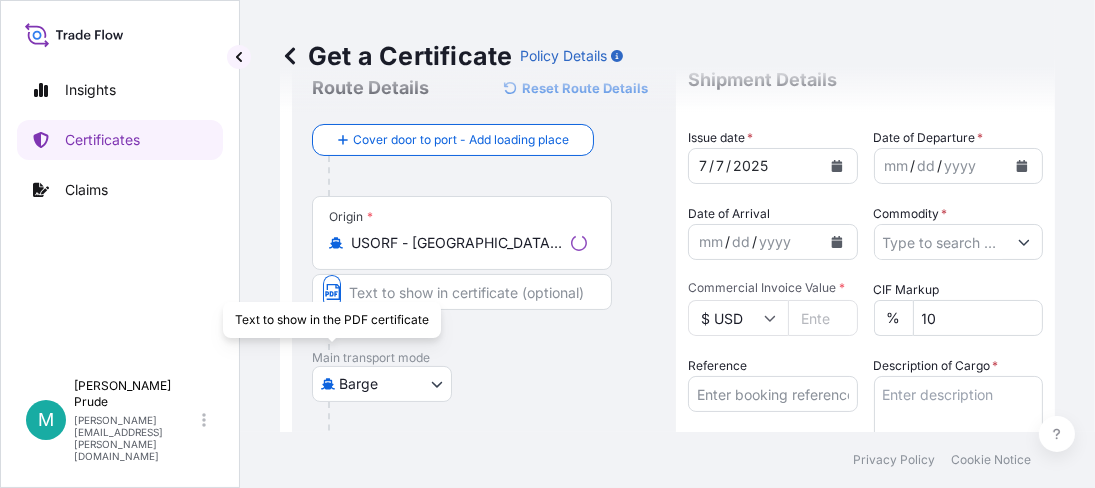 scroll, scrollTop: 99, scrollLeft: 0, axis: vertical 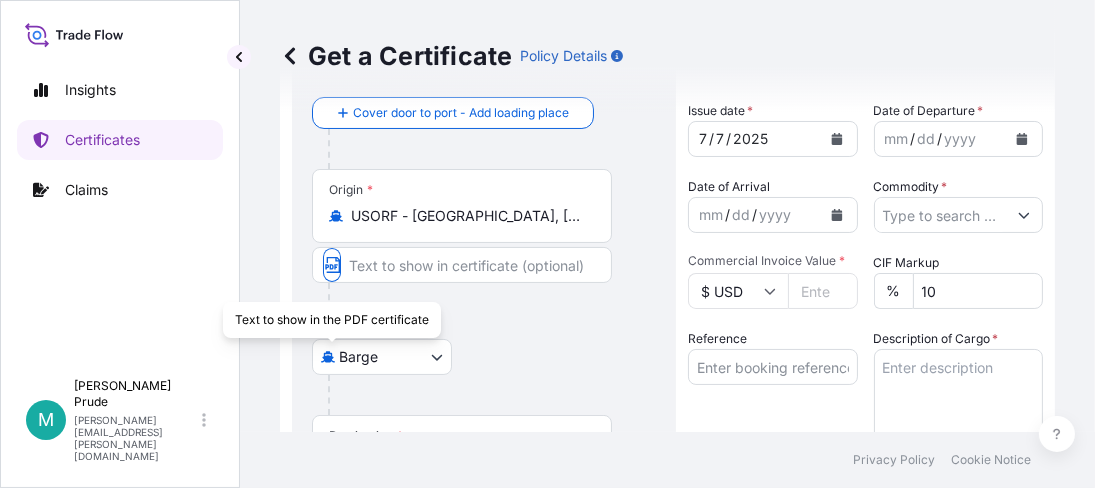 click on "0 options available. 1 option available.
Insights Certificates Claims M Michael   Prude michael.prude@shipuwl.com Get a Certificate Policy Details Route Details Reset Route Details   Cover door to port - Add loading place Place of loading Road / Inland Road / Inland Origin * USORF - Norfolk, United States Main transport mode Barge Air Barge Road Ocean Vessel Rail Barge in Tow Destination * Cover port to door - Add place of discharge Road / Inland Road / Inland Place of Discharge Shipment Details Issue date * 7 / 7 / 2025 Date of Departure * mm / dd / yyyy Date of Arrival mm / dd / yyyy Commodity * Packing Category Commercial Invoice Value    * $ USD CIF Markup % 10 Reference Description of Cargo * Vessel name Marks & Numbers Duty Cost   $ USD Letter of Credit This shipment has a letter of credit Letter of credit * Letter of credit may not exceed 12000 characters Assured Details Primary Assured * Select a primary assured The Lubrizol Corporation Named Assured Named Assured Address Create Certificate 0" at bounding box center (547, 244) 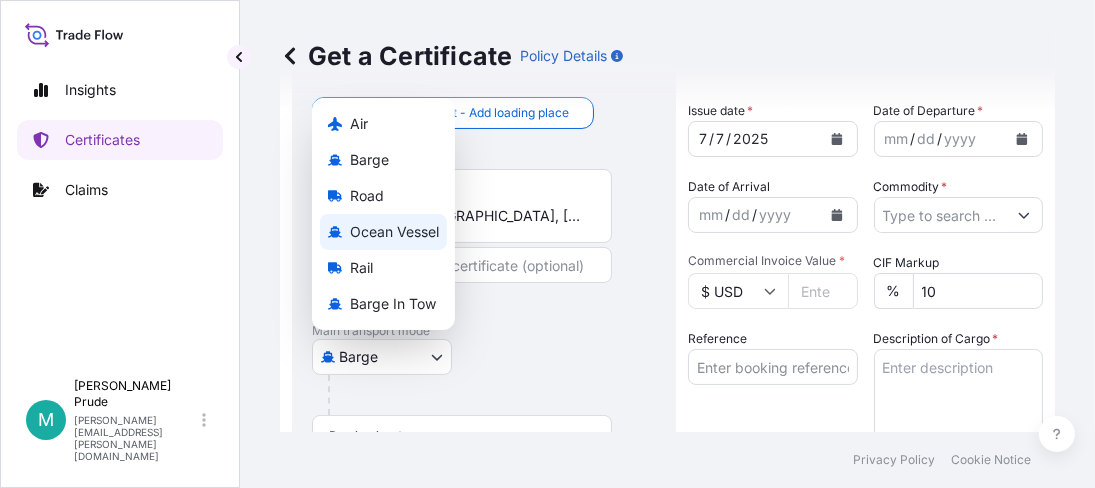 click on "Ocean Vessel" at bounding box center (394, 232) 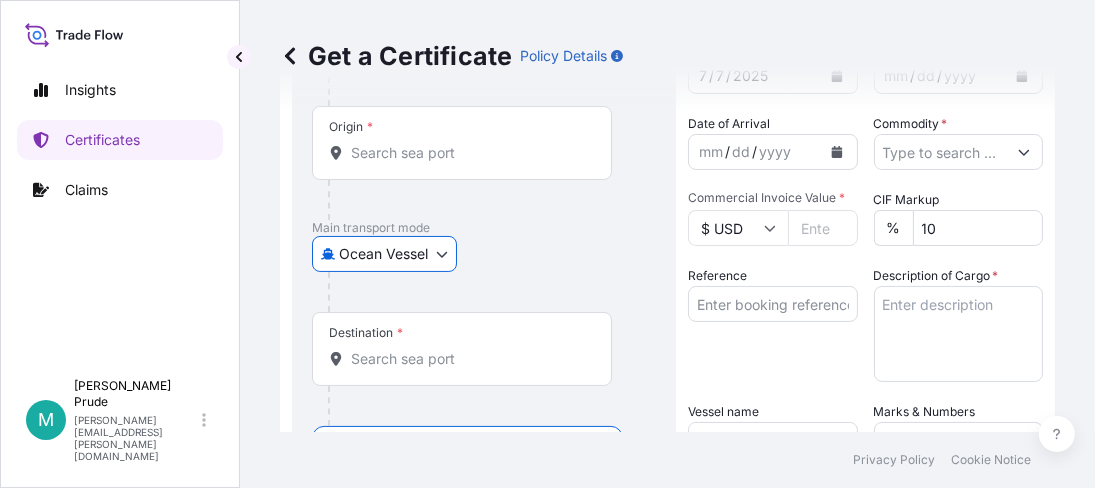 scroll, scrollTop: 299, scrollLeft: 0, axis: vertical 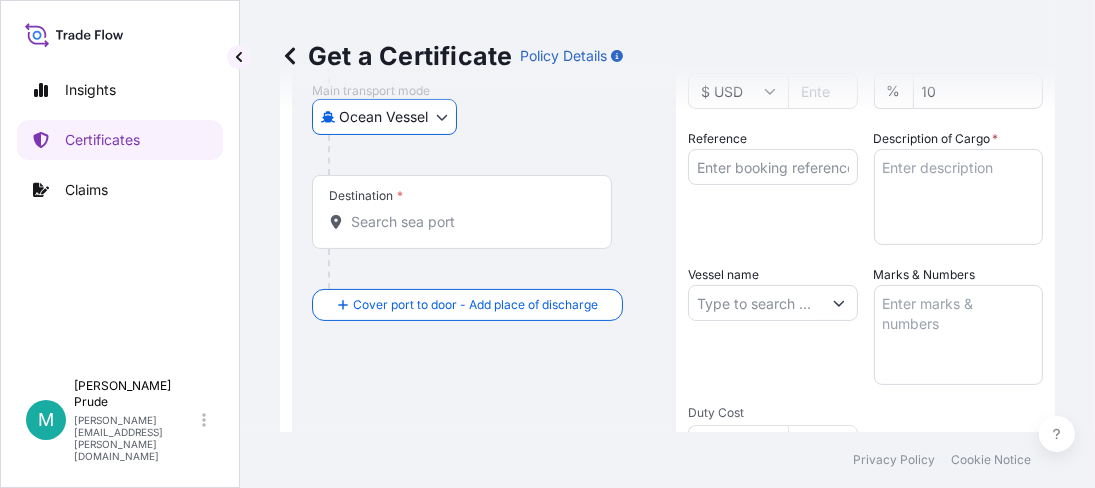 click on "Destination *" at bounding box center [469, 222] 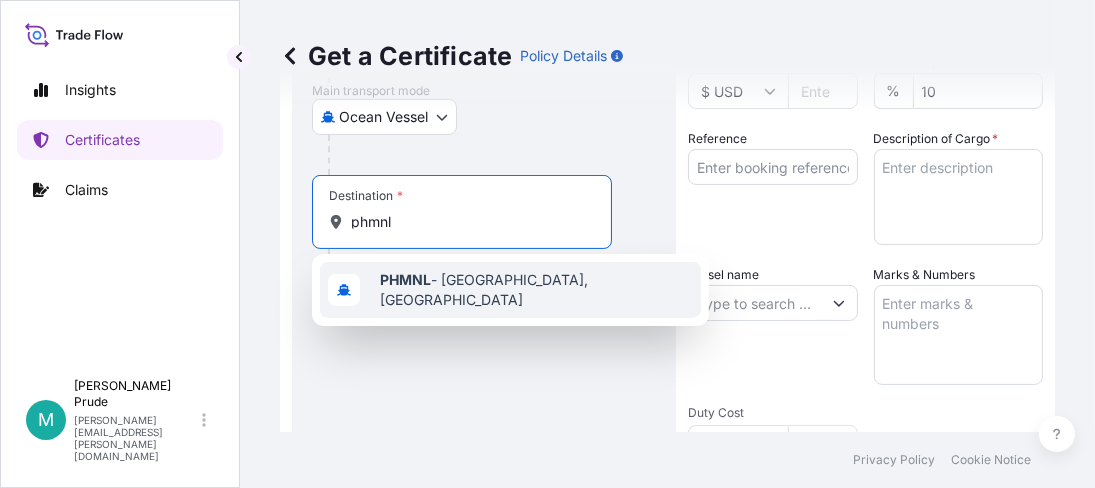 click on "PHMNL  - Manila, Philippines" at bounding box center (536, 290) 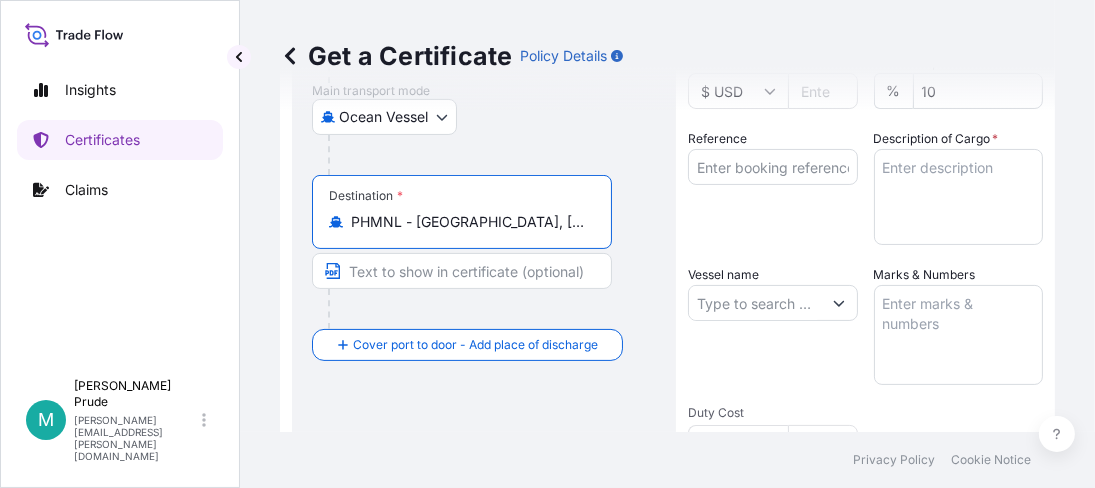 type on "PHMNL - Manila, Philippines" 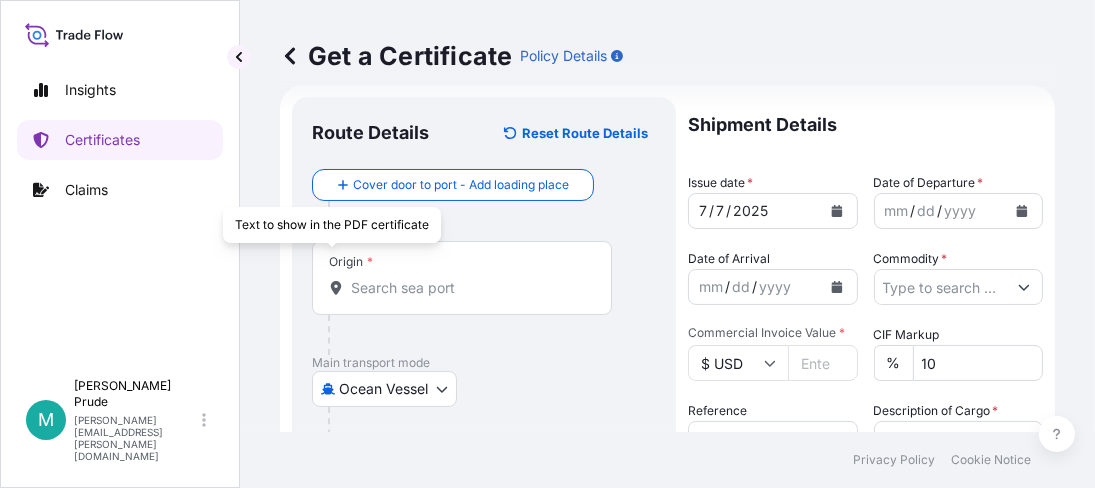 scroll, scrollTop: 0, scrollLeft: 0, axis: both 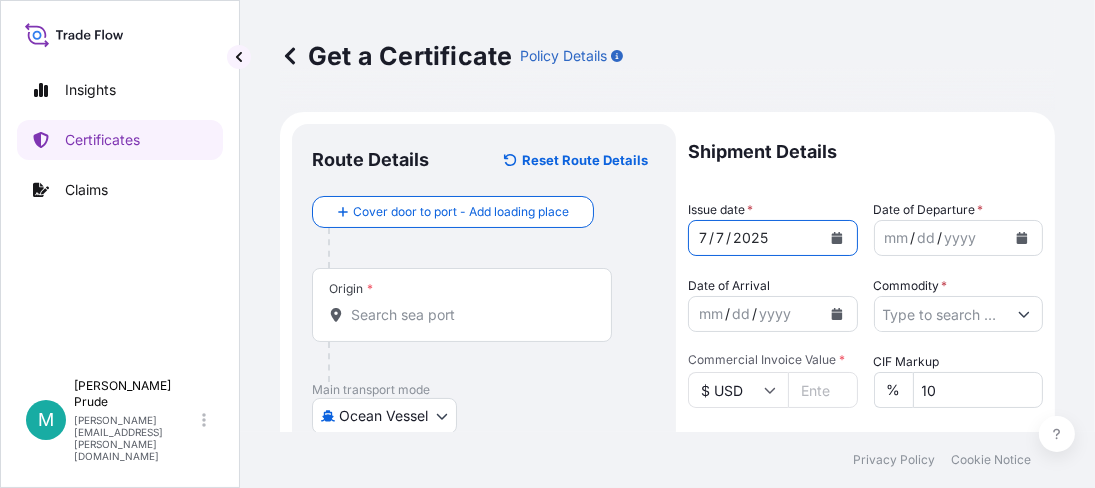 click 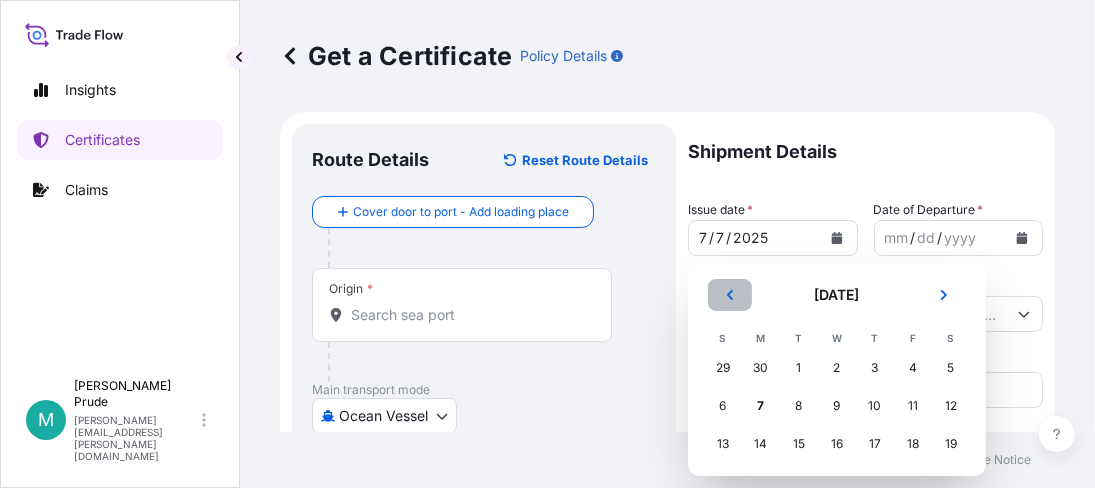 click at bounding box center (730, 295) 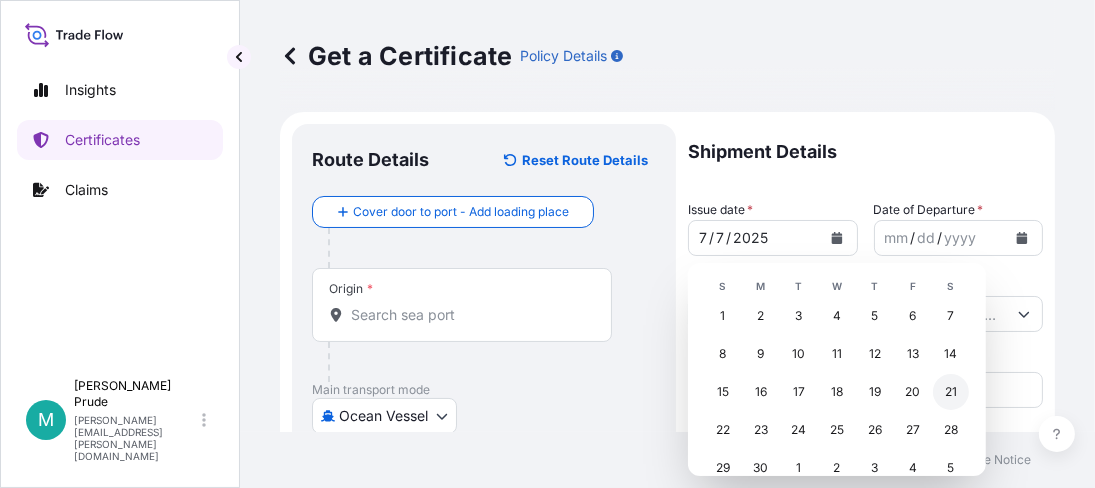 scroll, scrollTop: 78, scrollLeft: 0, axis: vertical 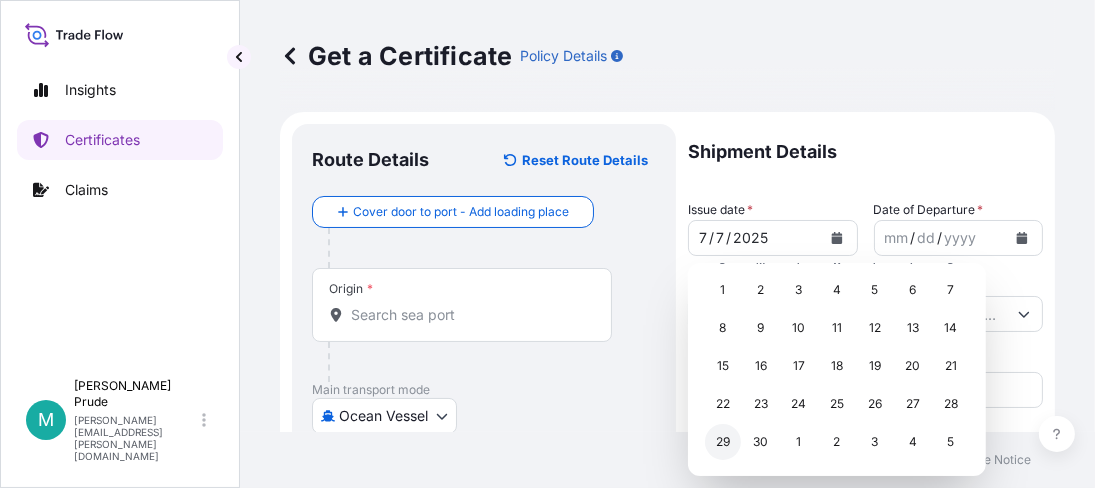 click on "29" at bounding box center (723, 442) 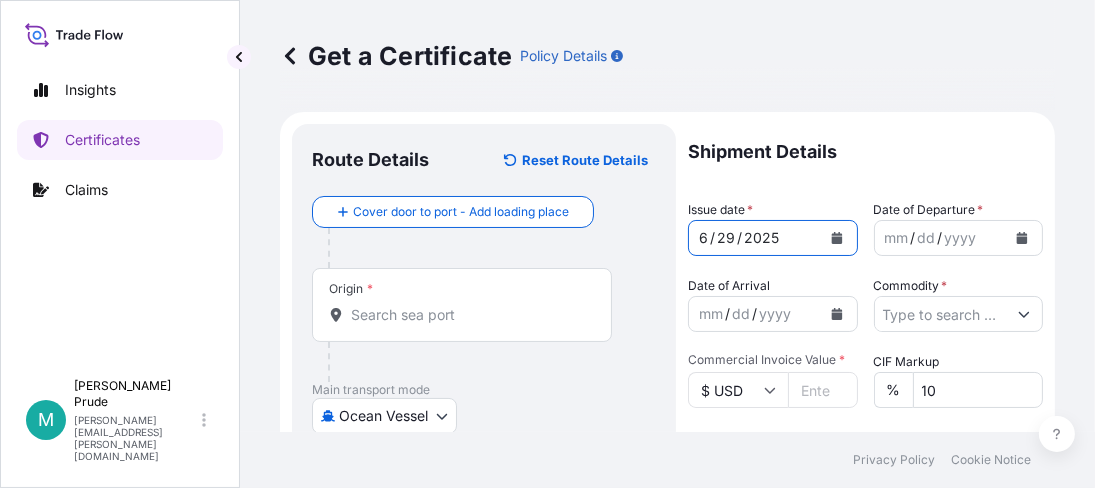 click 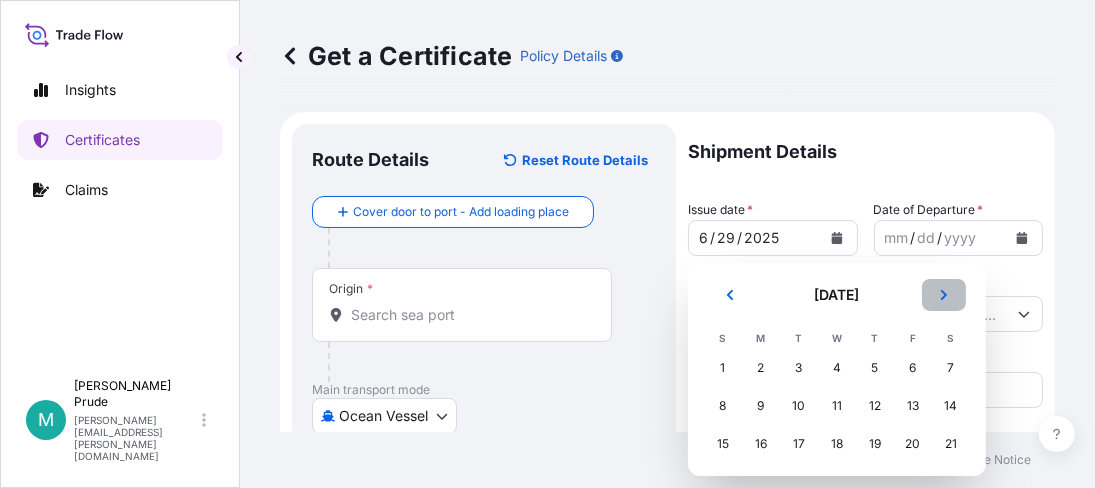 click 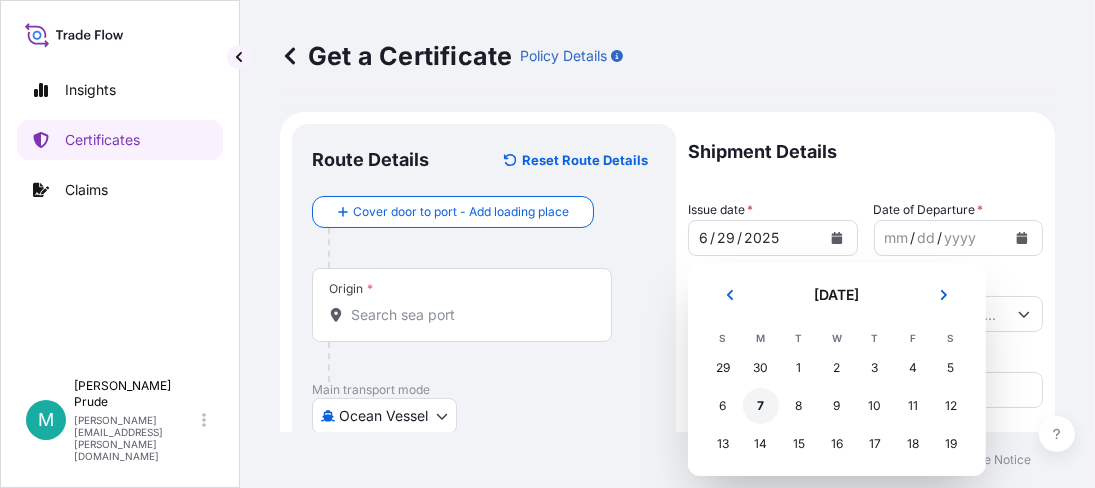 click on "7" at bounding box center [761, 406] 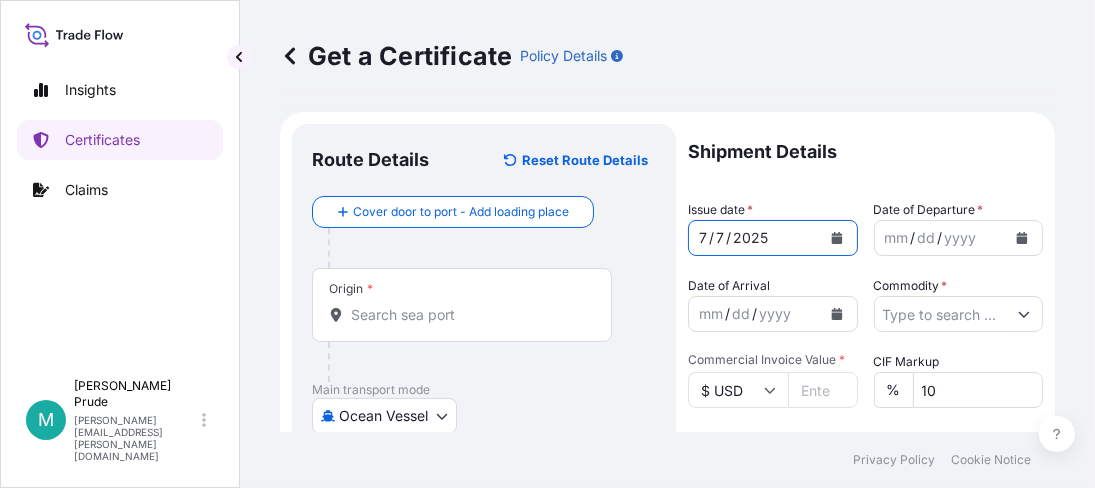 click on "dd" at bounding box center (927, 238) 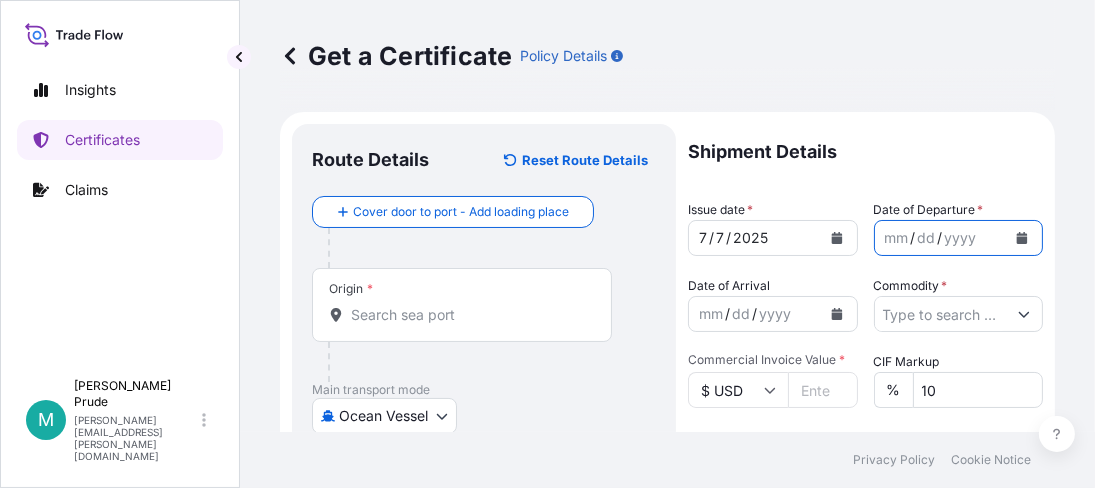 click 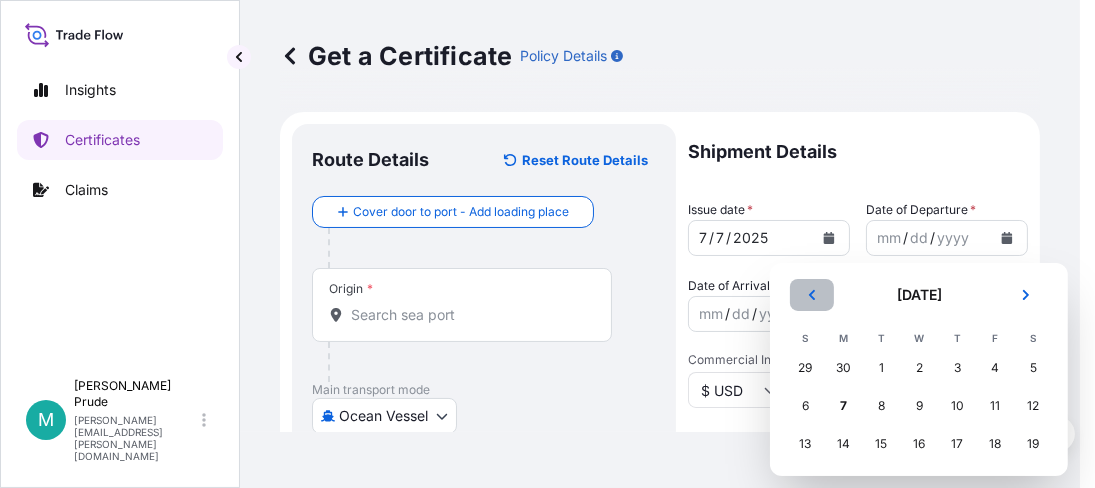 click at bounding box center [812, 295] 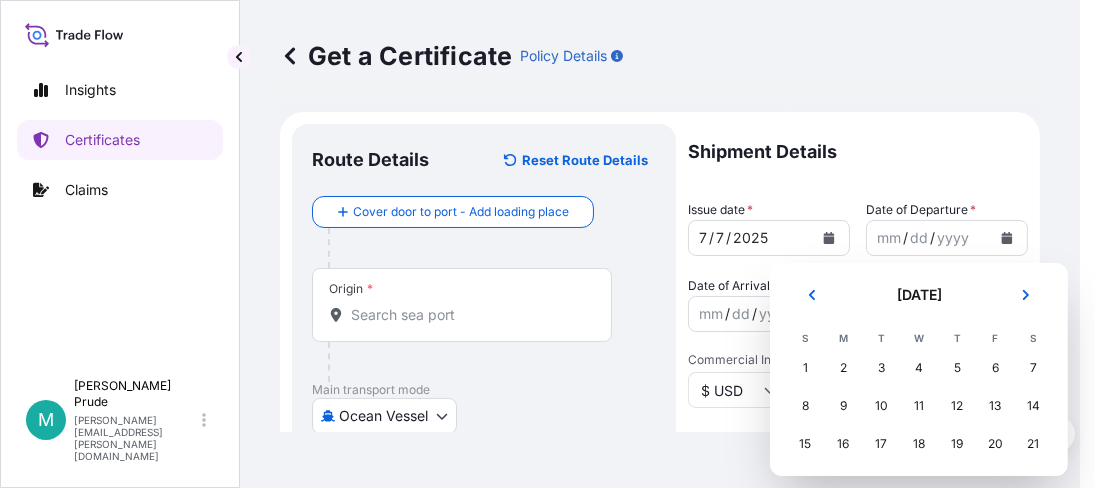scroll, scrollTop: 78, scrollLeft: 0, axis: vertical 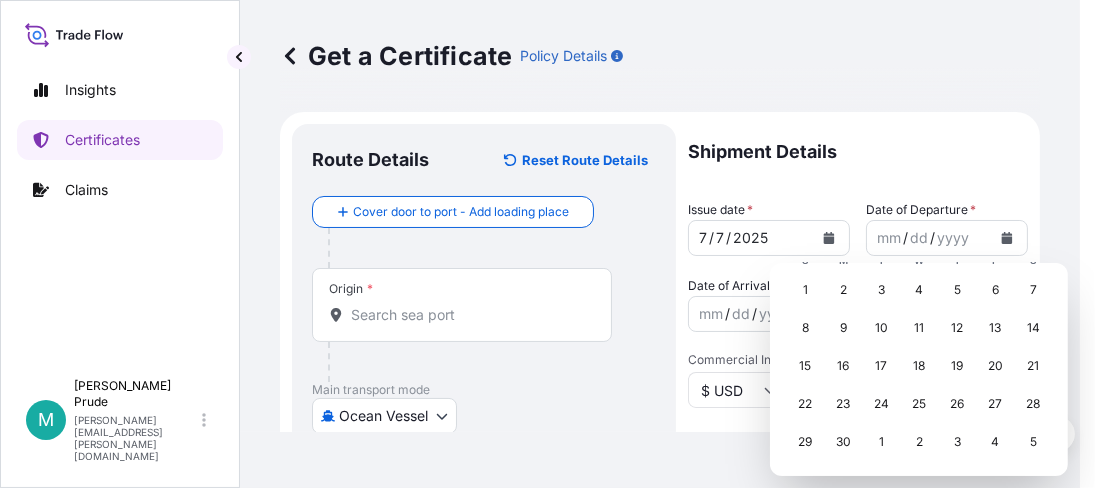 click on "June 2025 June 2025 S M T W T F S 1 2 3 4 5 6 7 8 9 10 11 12 13 14 15 16 17 18 19 20 21 22 23 24 25 26 27 28 29 30 1 2 3 4 5" at bounding box center (919, 369) 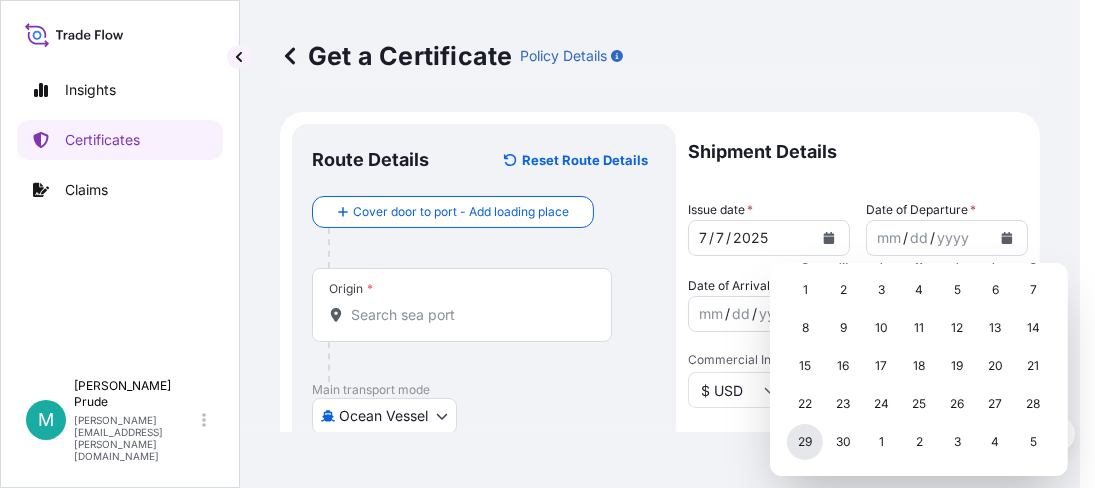 click on "29" at bounding box center (805, 442) 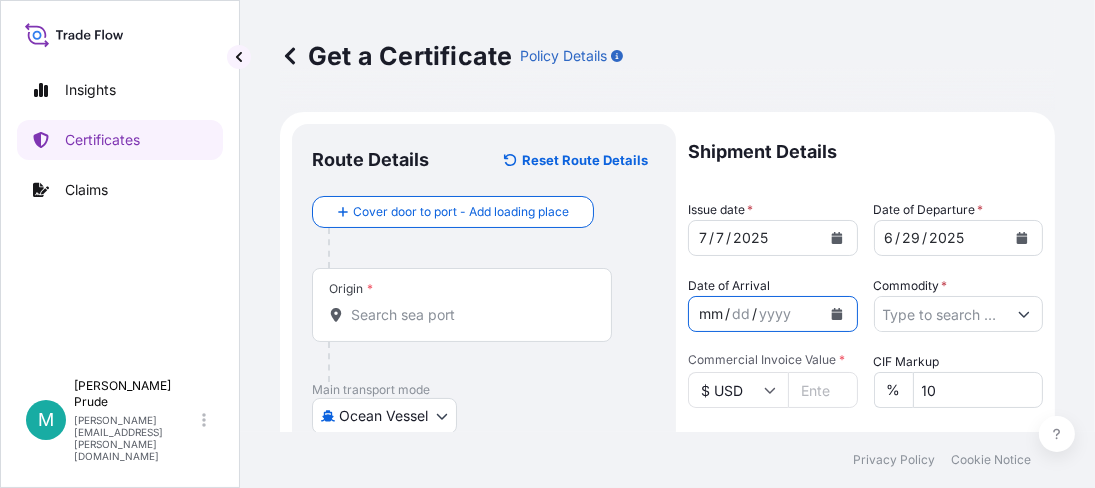 click on "mm" at bounding box center [711, 314] 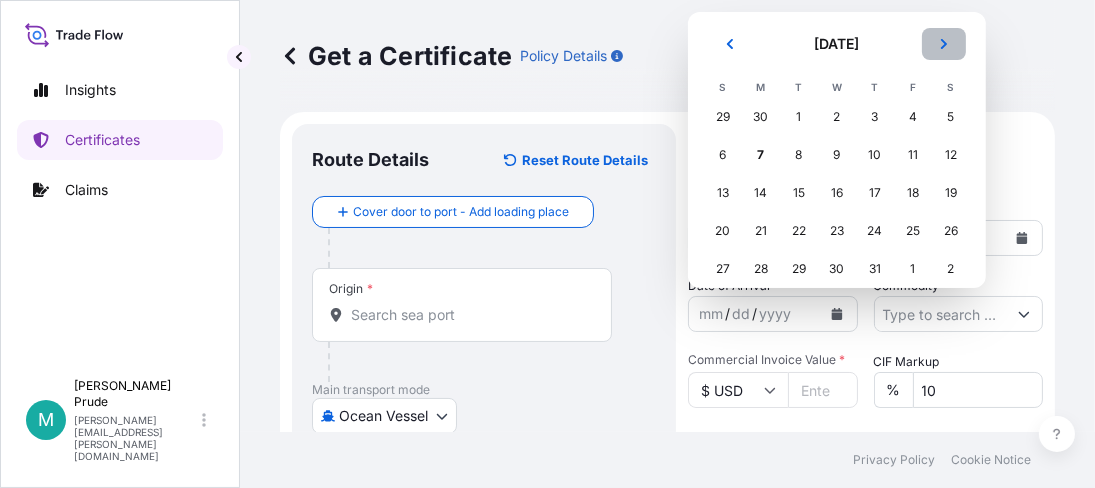 click 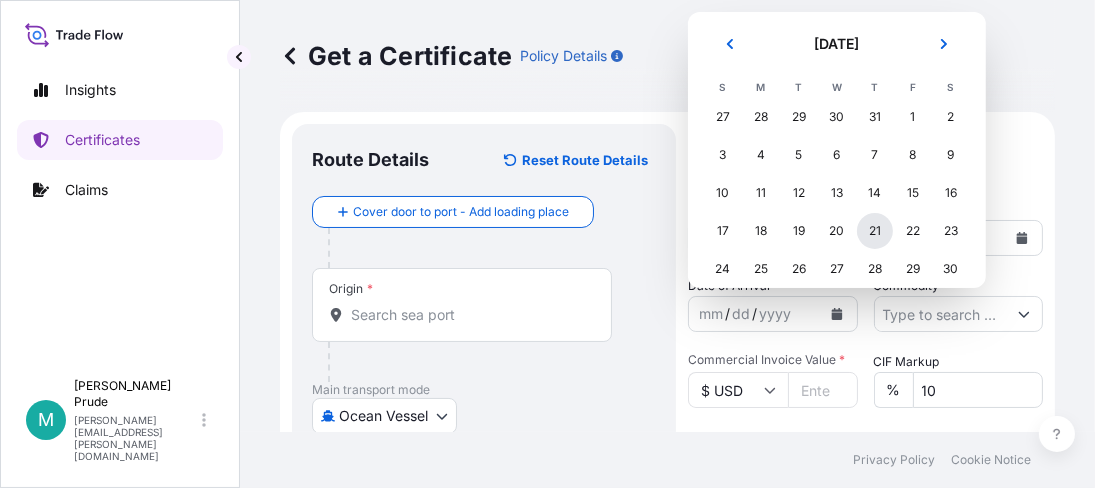 click on "21" at bounding box center (875, 231) 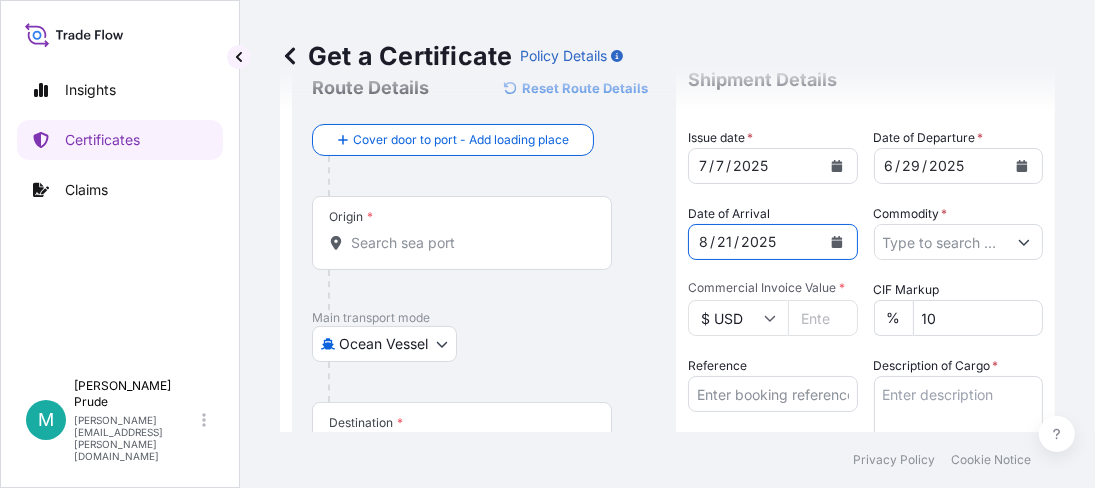 scroll, scrollTop: 99, scrollLeft: 0, axis: vertical 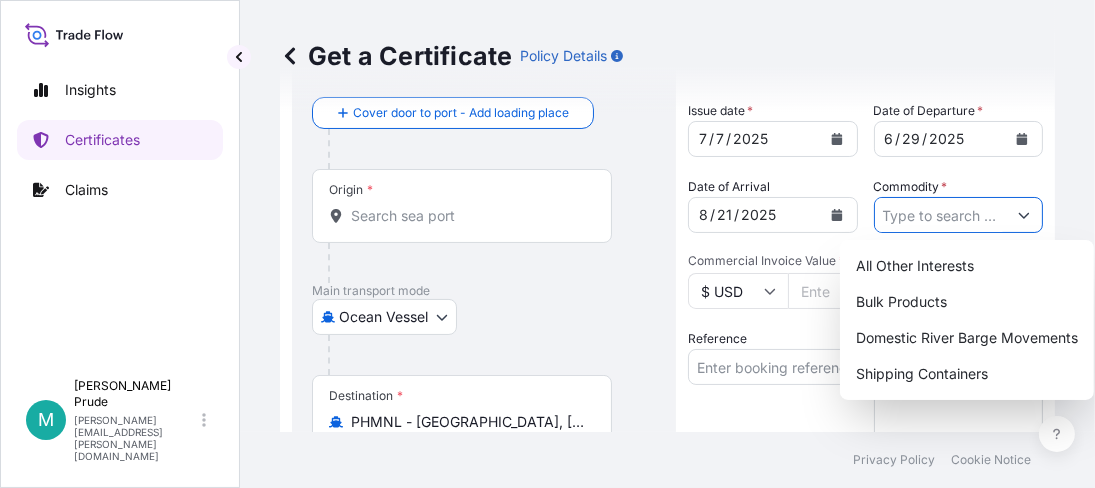 click on "Commodity *" at bounding box center (941, 215) 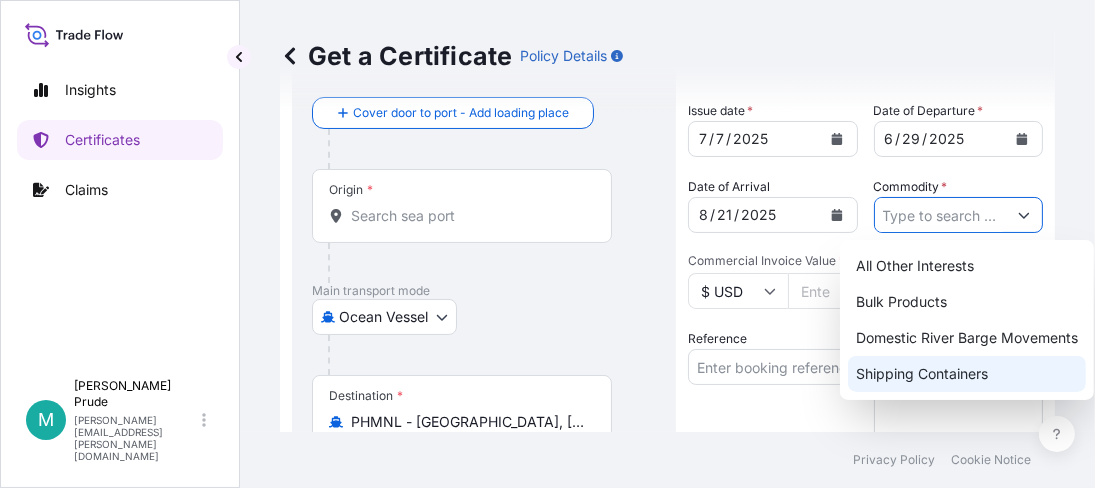 click on "Shipping Containers" at bounding box center (967, 374) 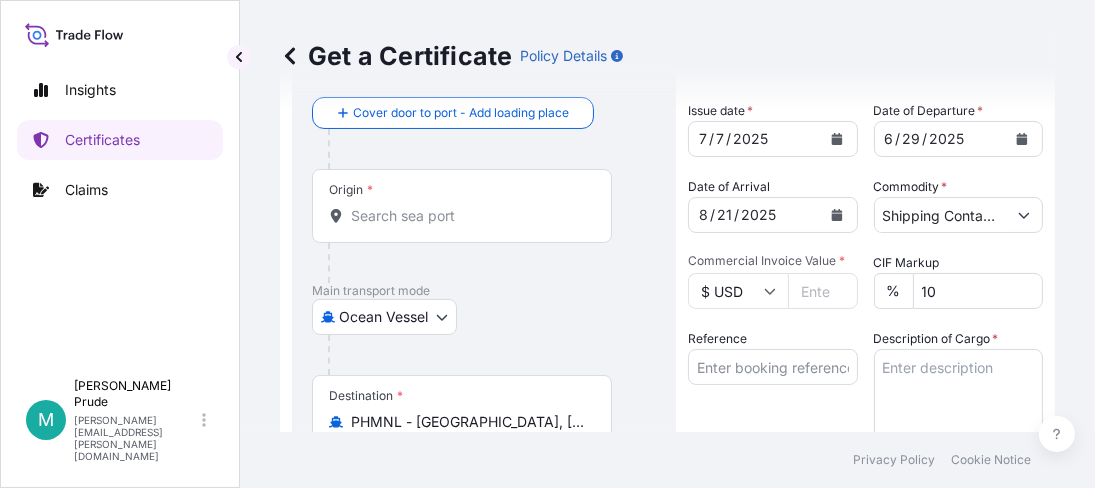 click on "Commercial Invoice Value    *" at bounding box center [823, 291] 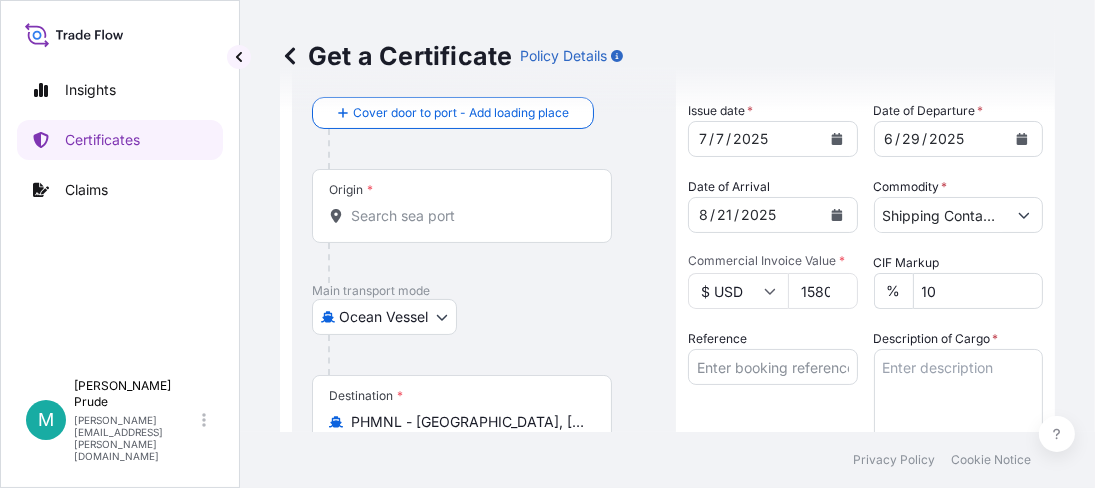 scroll, scrollTop: 0, scrollLeft: 35, axis: horizontal 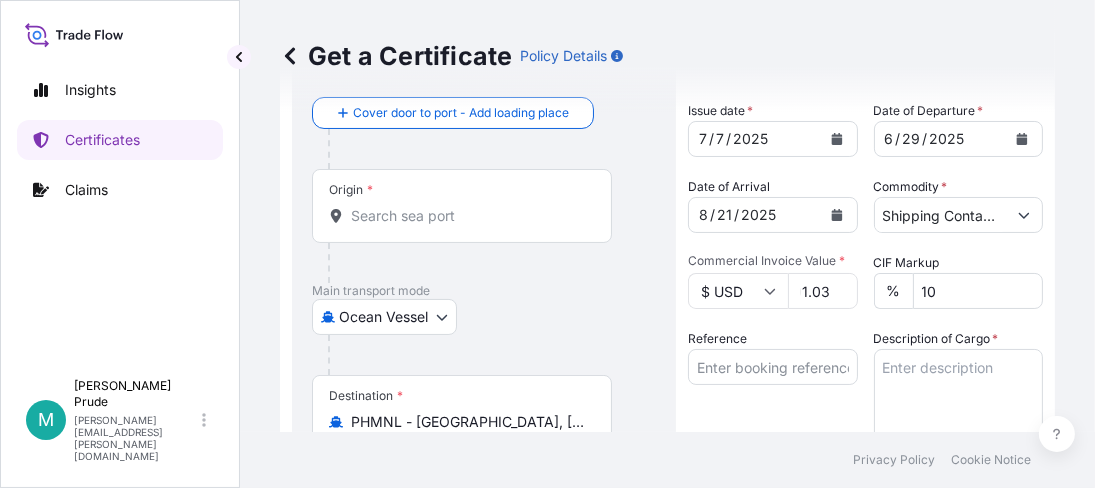 type on "15801.03" 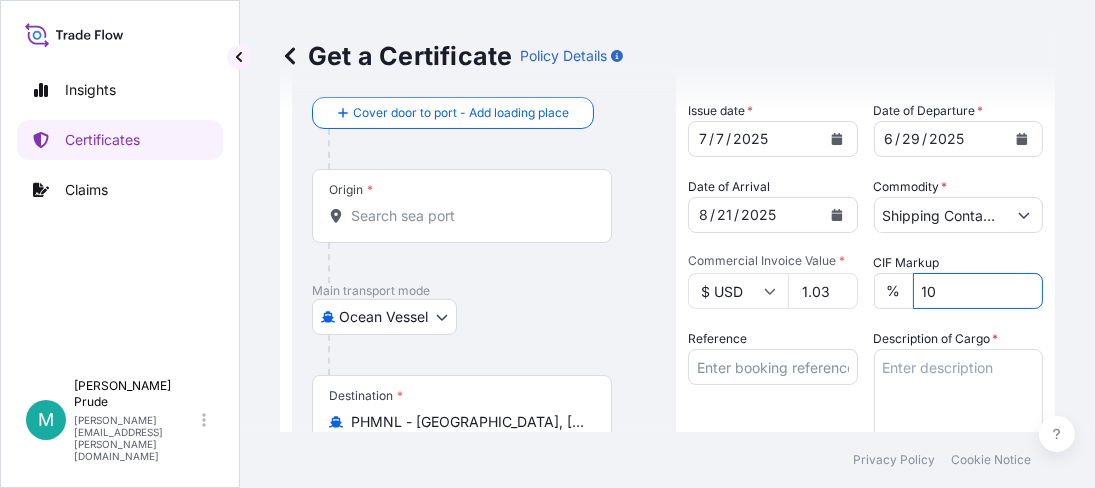 scroll, scrollTop: 0, scrollLeft: 0, axis: both 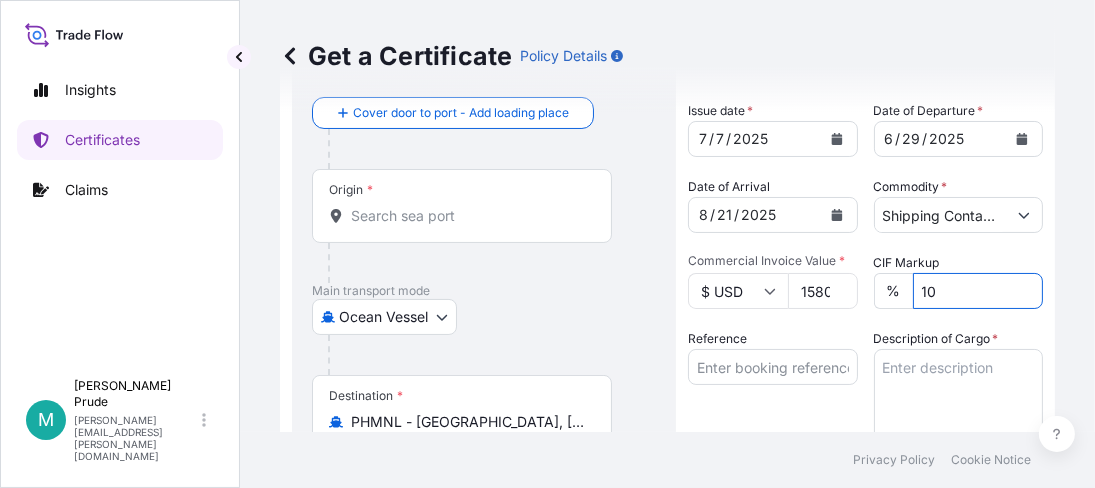 drag, startPoint x: 743, startPoint y: 363, endPoint x: 715, endPoint y: 360, distance: 28.160255 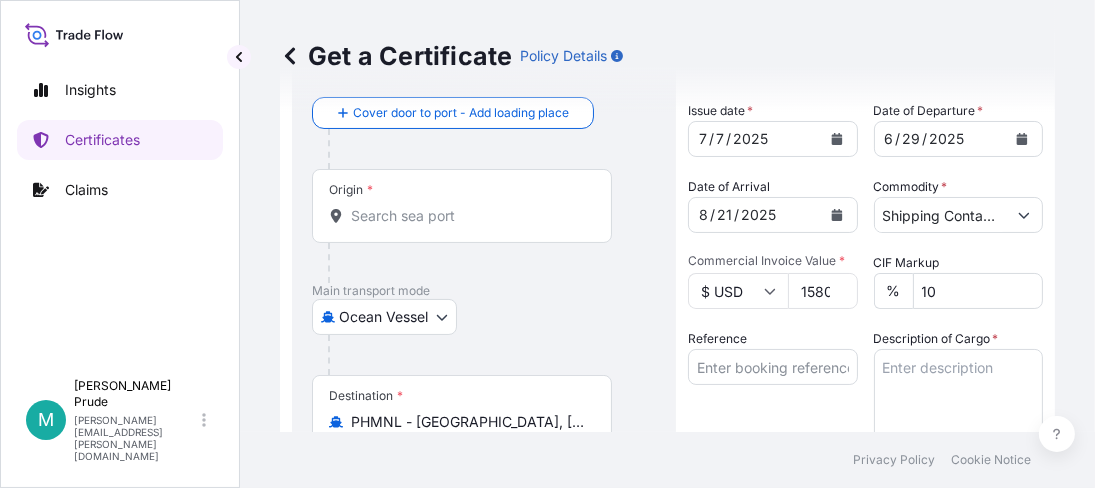 click on "Reference" at bounding box center [773, 367] 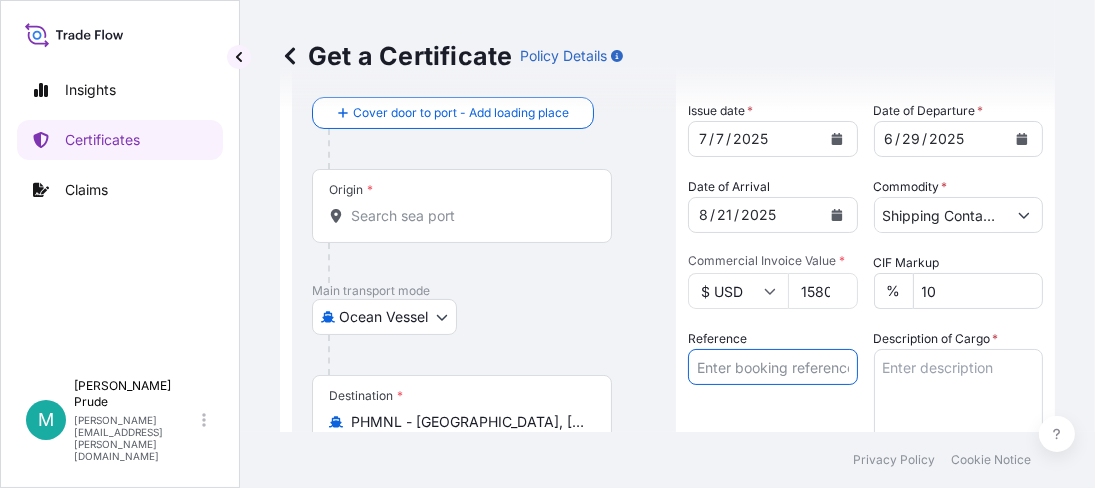 paste on "80000106191" 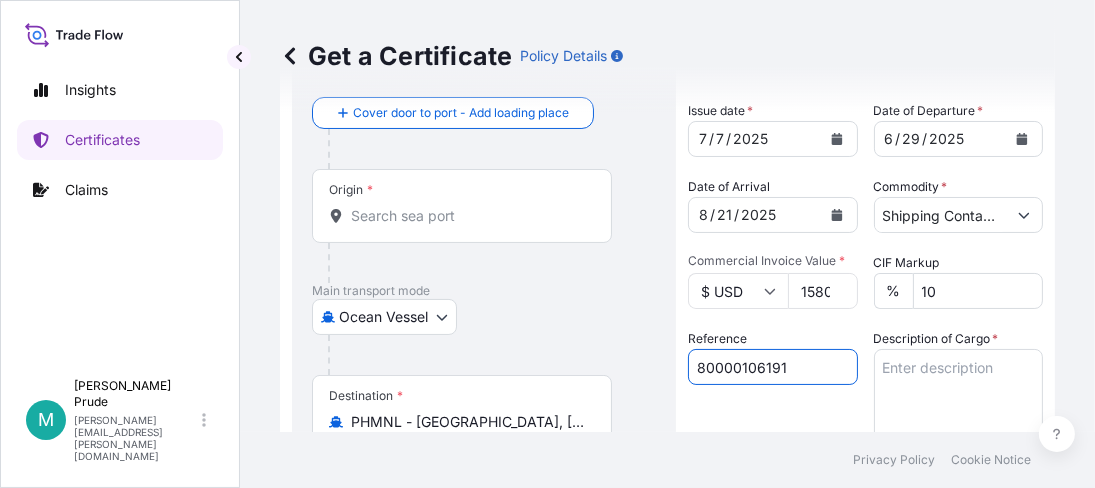 type on "80000106191" 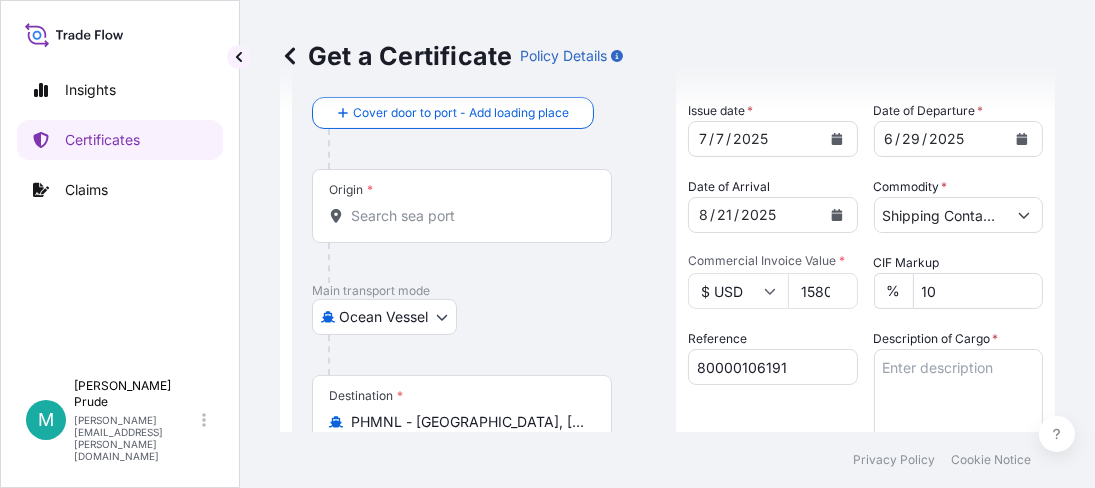 click on "Origin *" at bounding box center (469, 216) 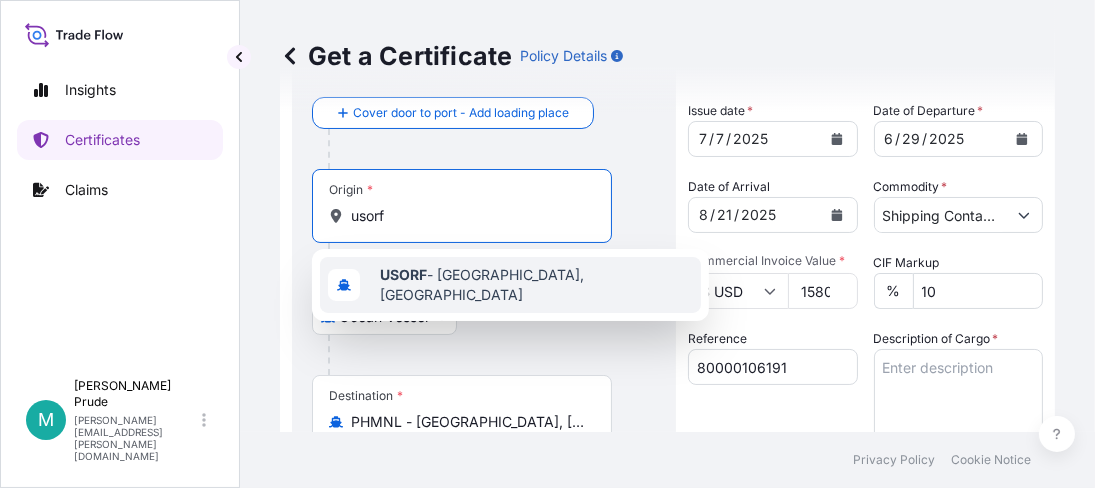 click on "USORF  - Norfolk, United States" at bounding box center [536, 285] 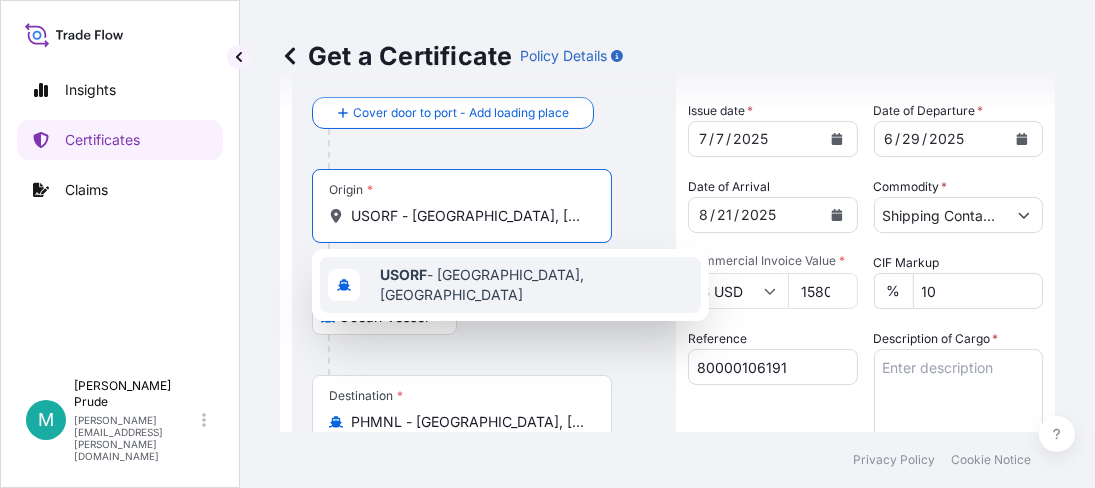 type on "USORF - Norfolk, United States" 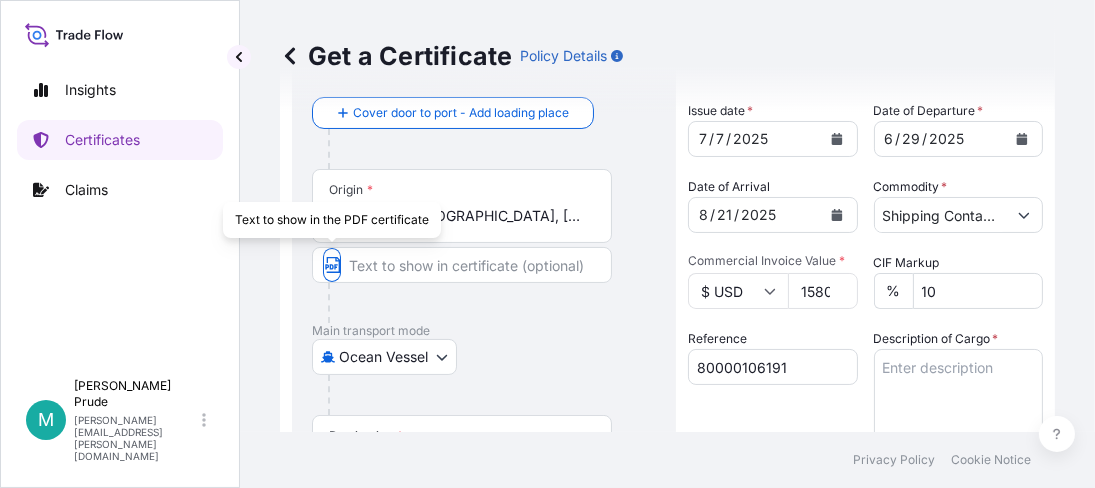 type 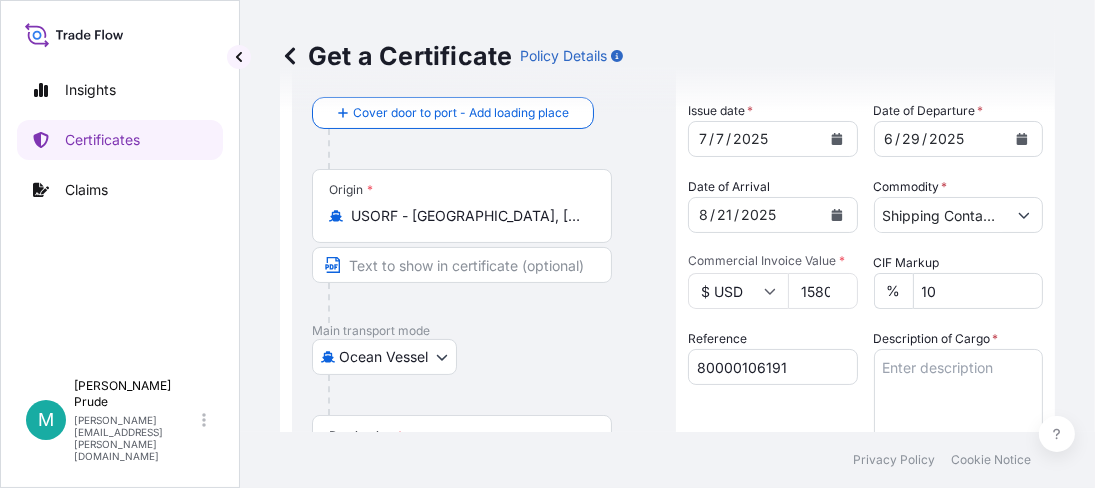 click on "Description of Cargo *" at bounding box center (959, 397) 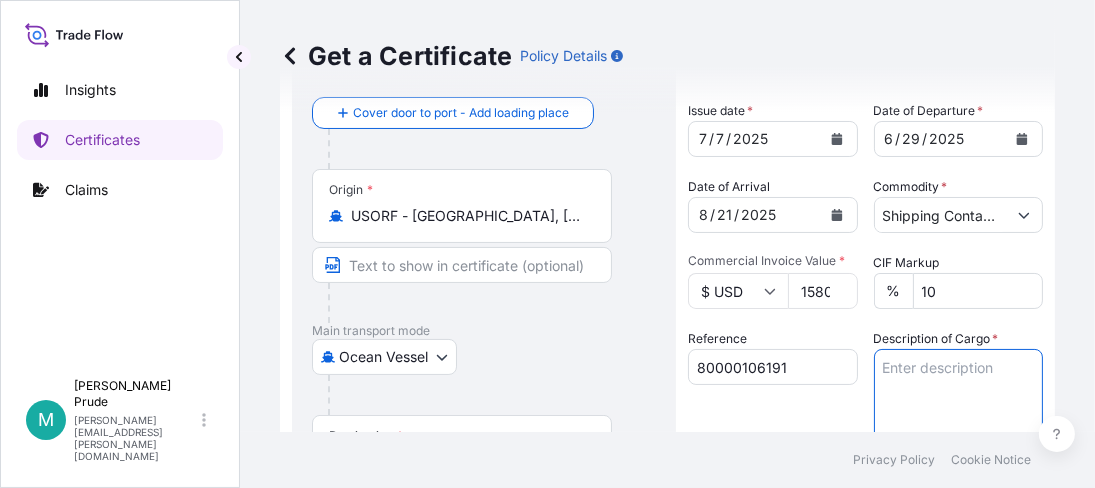 paste on "100 4G FIBERBOARD BOXES
CARBOPOL ULTREZ 20 POLYMER, BOX
Not Regulated.
NMFC 156200 PLASTIC MATL-FLK GRA, Class 60
ECCN:EAR99
Export Control License: NLR_NO LICENSE REQUIRED - EAR99
Commodity Code : 3906905000" 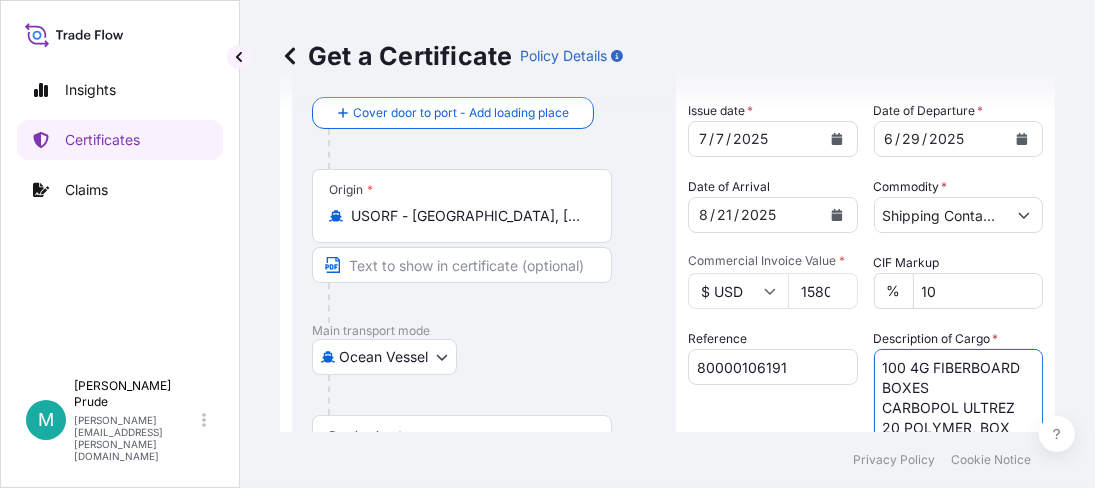 scroll, scrollTop: 251, scrollLeft: 0, axis: vertical 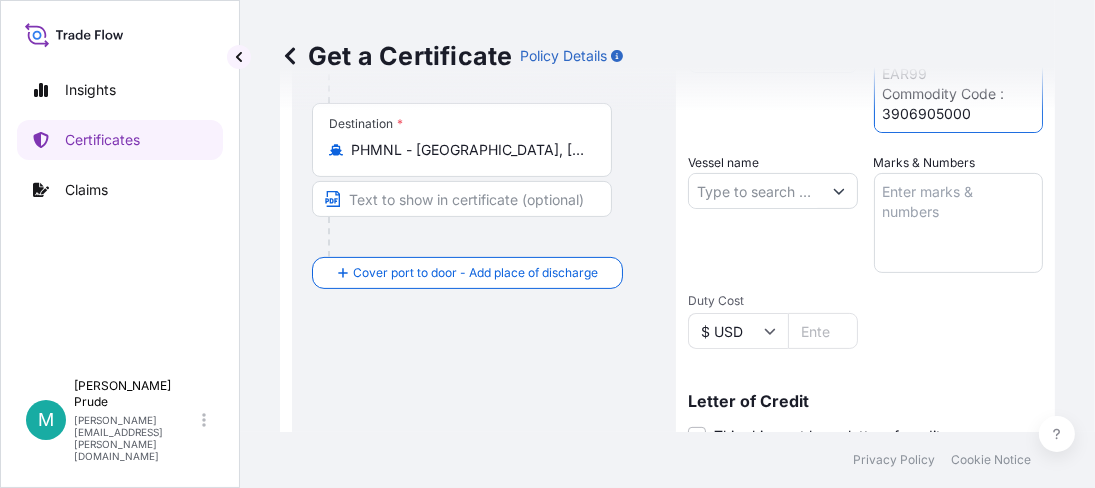 type on "100 4G FIBERBOARD BOXES
CARBOPOL ULTREZ 20 POLYMER, BOX
Not Regulated.
NMFC 156200 PLASTIC MATL-FLK GRA, Class 60
ECCN:EAR99
Export Control License: NLR_NO LICENSE REQUIRED - EAR99
Commodity Code : 3906905000" 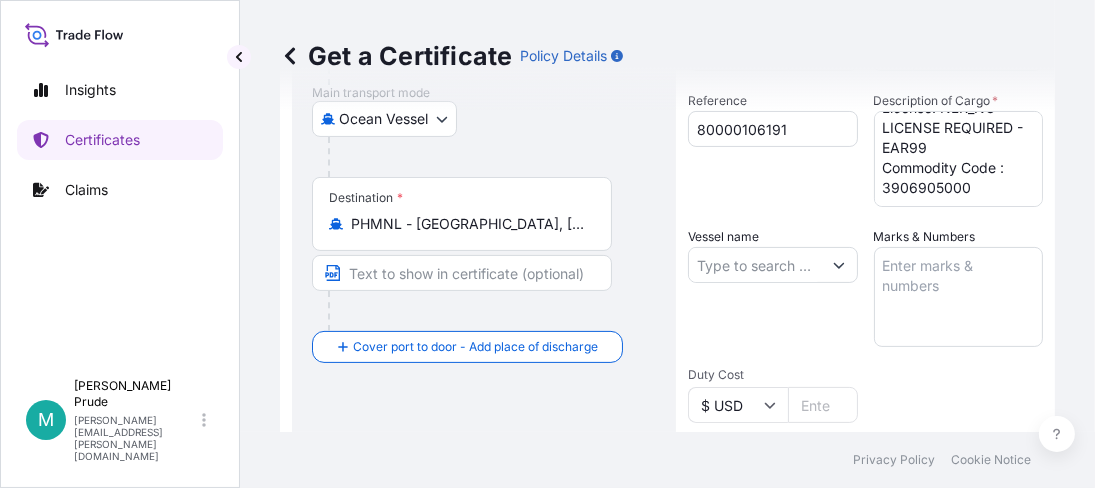 scroll, scrollTop: 311, scrollLeft: 0, axis: vertical 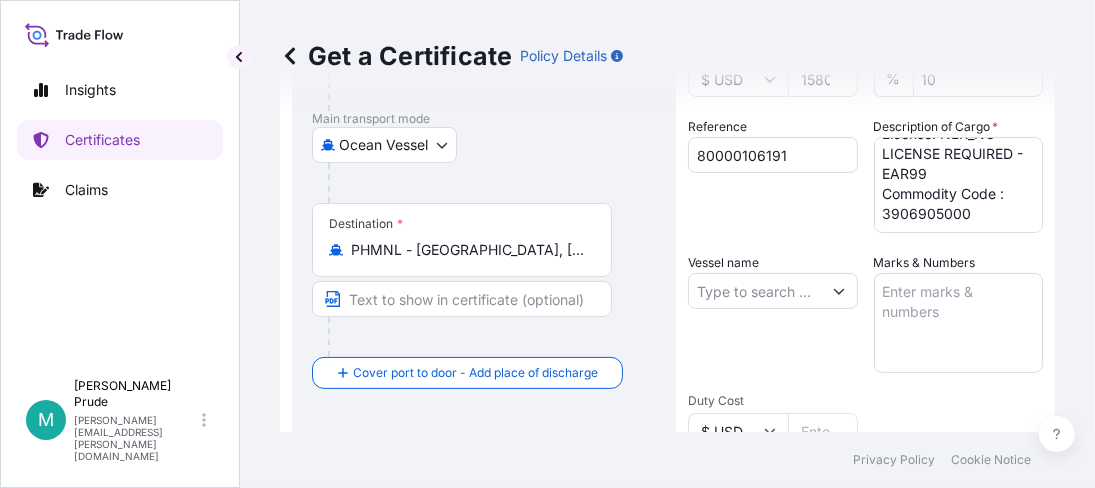 drag, startPoint x: 760, startPoint y: 297, endPoint x: 783, endPoint y: 270, distance: 35.468296 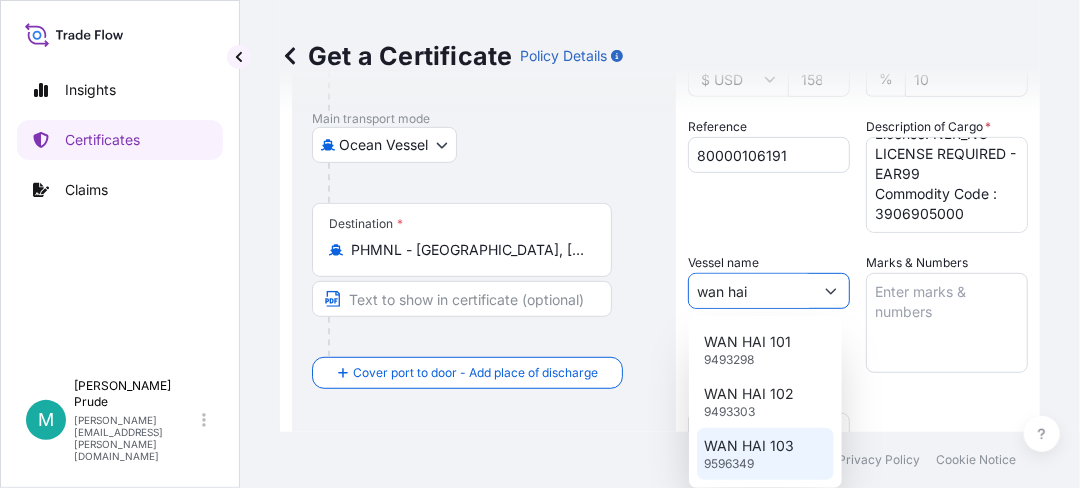 click on "WAN HAI 103 9596349" at bounding box center [766, 454] 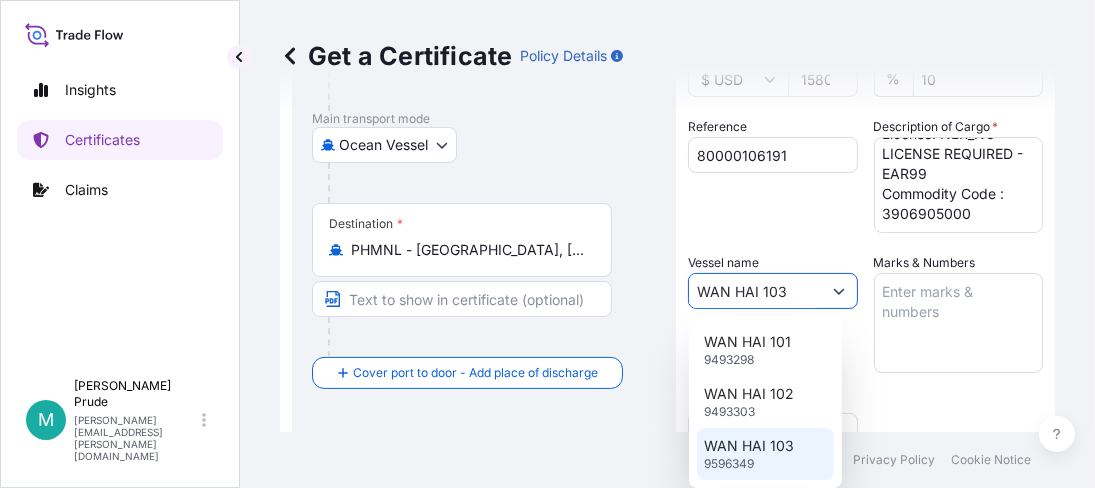 type on "WAN HAI 103" 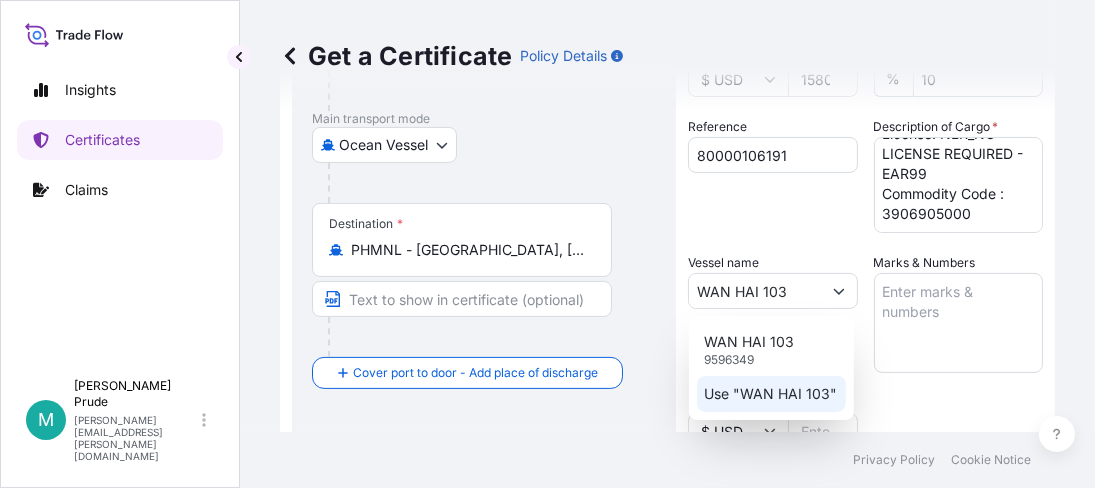 click on "Shipment Details Issue date * 7 / 7 / 2025 Date of Departure * 6 / 29 / 2025 Date of Arrival 8 / 21 / 2025 Commodity * Shipping Containers Packing Category Commercial Invoice Value    * $ USD 15801.03 CIF Markup % 10 Reference 80000106191 Description of Cargo * 100 4G FIBERBOARD BOXES
CARBOPOL ULTREZ 20 POLYMER, BOX
Not Regulated.
NMFC 156200 PLASTIC MATL-FLK GRA, Class 60
ECCN:EAR99
Export Control License: NLR_NO LICENSE REQUIRED - EAR99
Commodity Code : 3906905000 Vessel name WAN HAI 103 Marks & Numbers Duty Cost   $ USD Letter of Credit This shipment has a letter of credit Letter of credit * Letter of credit may not exceed 12000 characters Assured Details Primary Assured * Select a primary assured The Lubrizol Corporation Named Assured Named Assured Address" at bounding box center [865, 289] 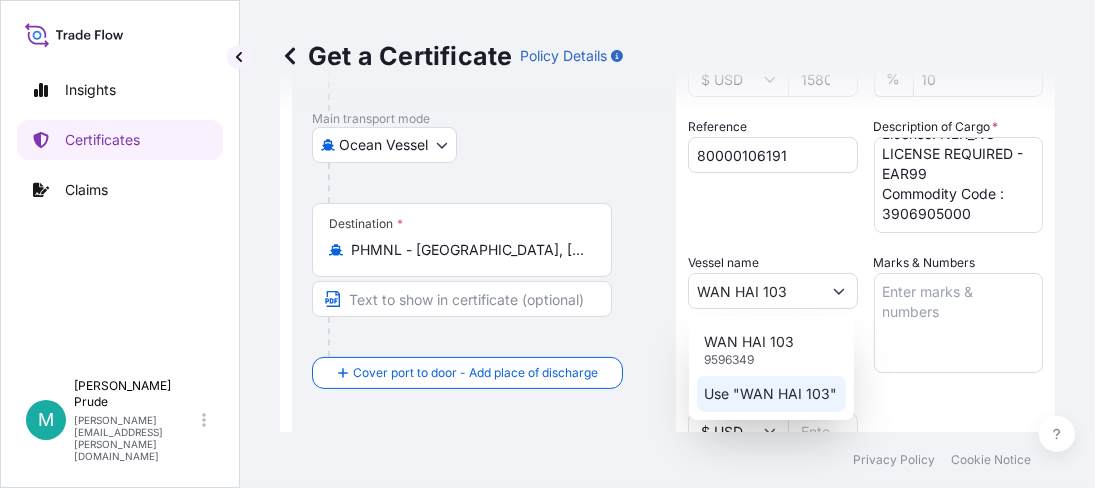 click on "Use "WAN HAI 103"" 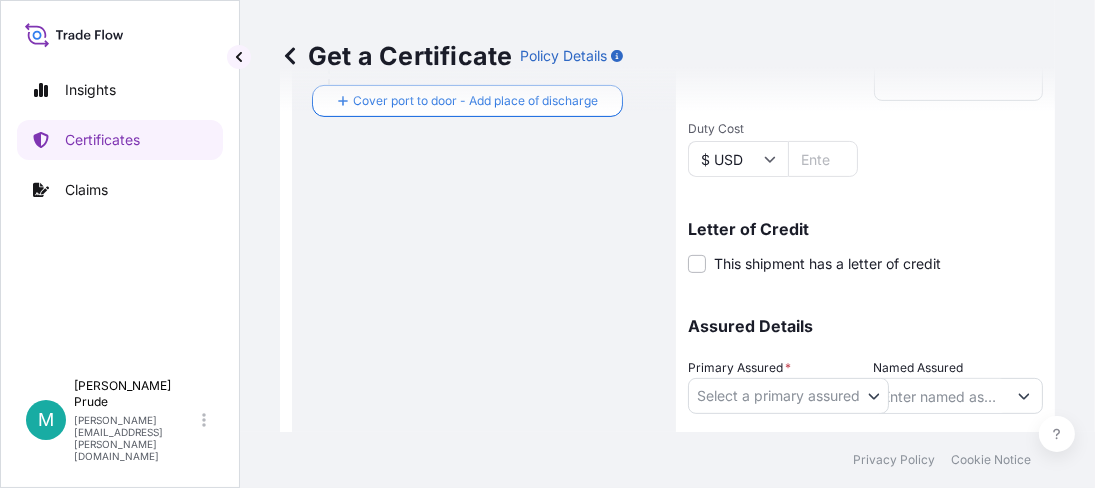 scroll, scrollTop: 611, scrollLeft: 0, axis: vertical 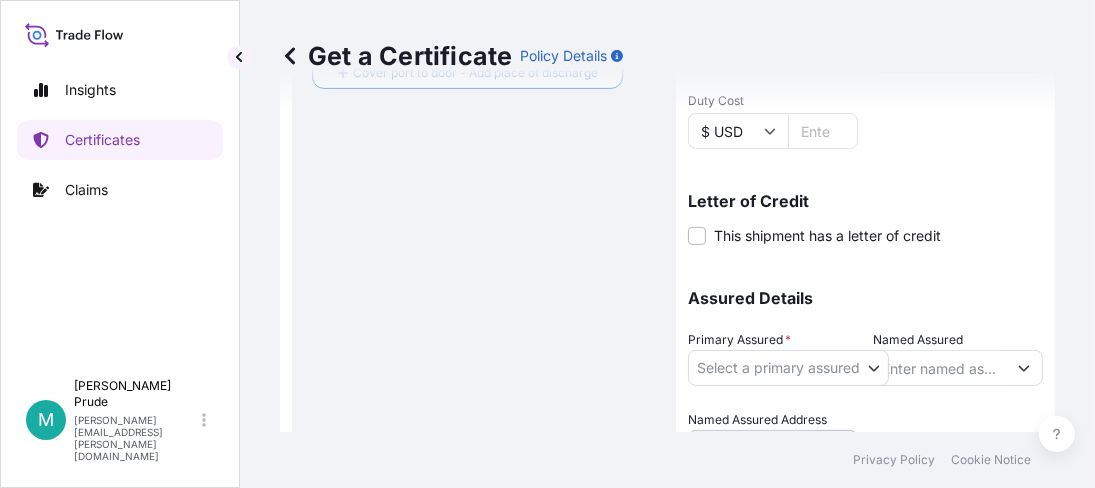 click on "Insights Certificates Claims M Michael   Prude michael.prude@shipuwl.com Get a Certificate Policy Details Route Details Reset Route Details   Cover door to port - Add loading place Place of loading Road / Inland Road / Inland Origin * USORF - Norfolk, United States Main transport mode Ocean Vessel Air Barge Road Ocean Vessel Rail Barge in Tow Destination * PHMNL - Manila, Philippines Cover port to door - Add place of discharge Road / Inland Road / Inland Place of Discharge Shipment Details Issue date * 7 / 7 / 2025 Date of Departure * 6 / 29 / 2025 Date of Arrival 8 / 21 / 2025 Commodity * Shipping Containers Packing Category Commercial Invoice Value    * $ USD 15801.03 CIF Markup % 10 Reference 80000106191 Description of Cargo * 100 4G FIBERBOARD BOXES
CARBOPOL ULTREZ 20 POLYMER, BOX
Not Regulated.
NMFC 156200 PLASTIC MATL-FLK GRA, Class 60
ECCN:EAR99
Export Control License: NLR_NO LICENSE REQUIRED - EAR99
Commodity Code : 3906905000 Vessel name WAN HAI 103 Marks & Numbers Duty Cost   $ USD * *
0" at bounding box center [547, 244] 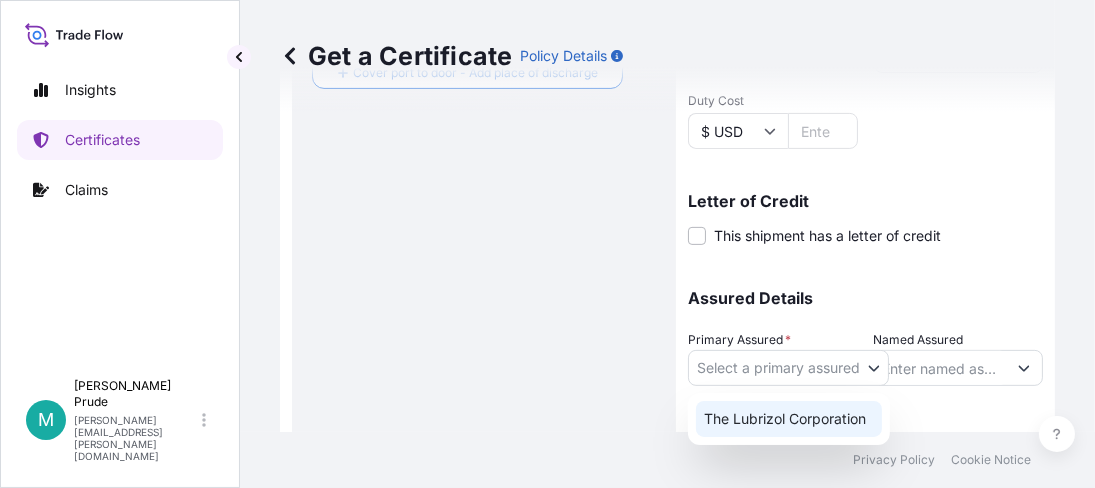 click on "The Lubrizol Corporation" at bounding box center (789, 419) 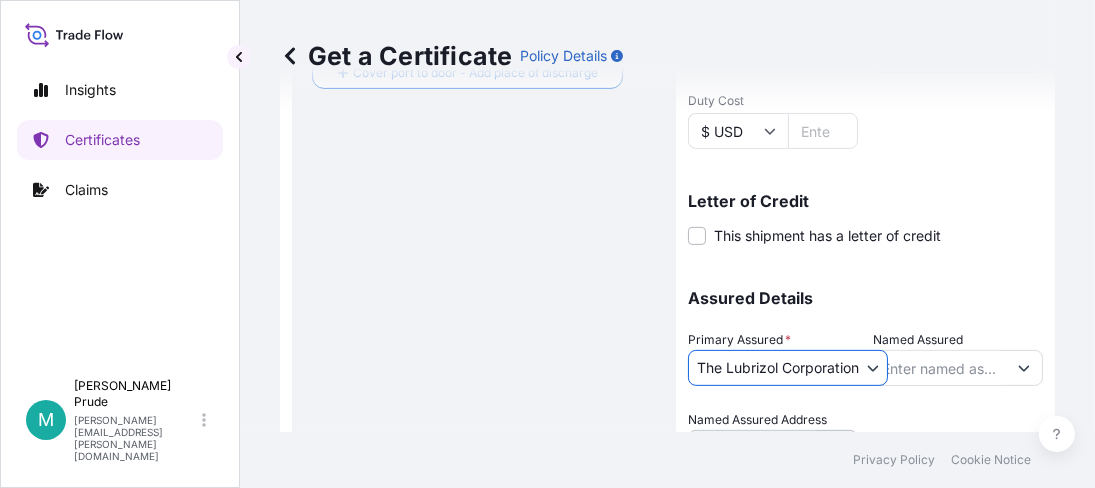 click on "Named Assured" at bounding box center (941, 368) 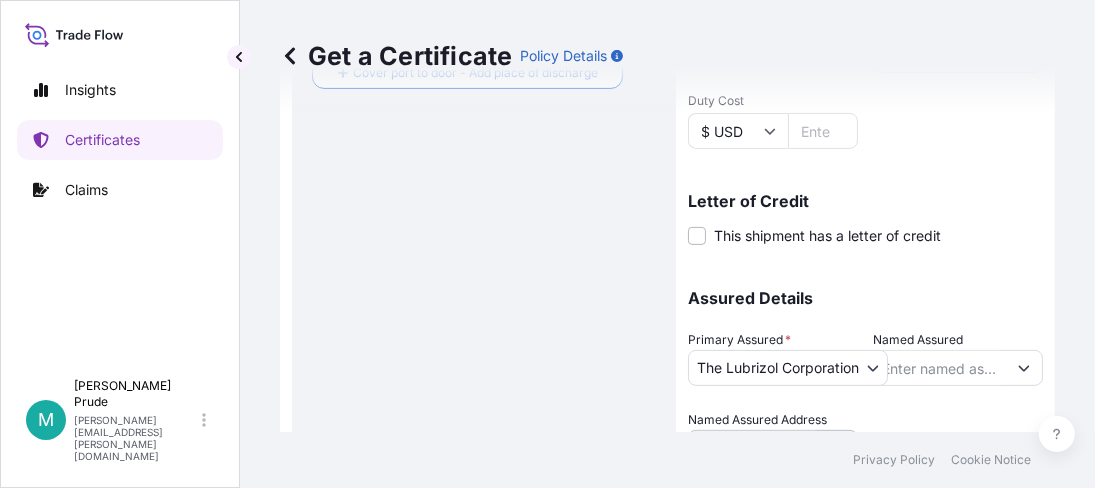 click on "Named Assured" at bounding box center (941, 368) 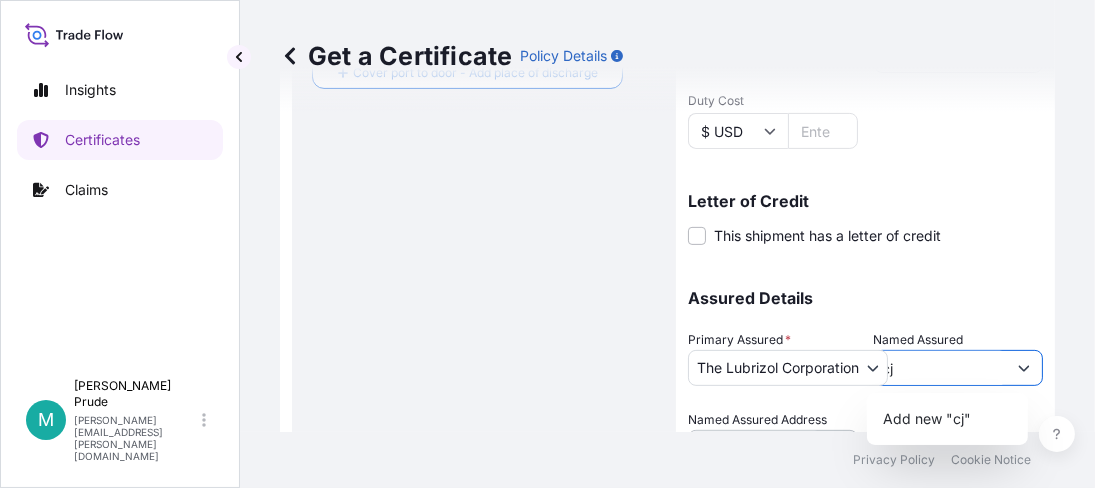 type on "c" 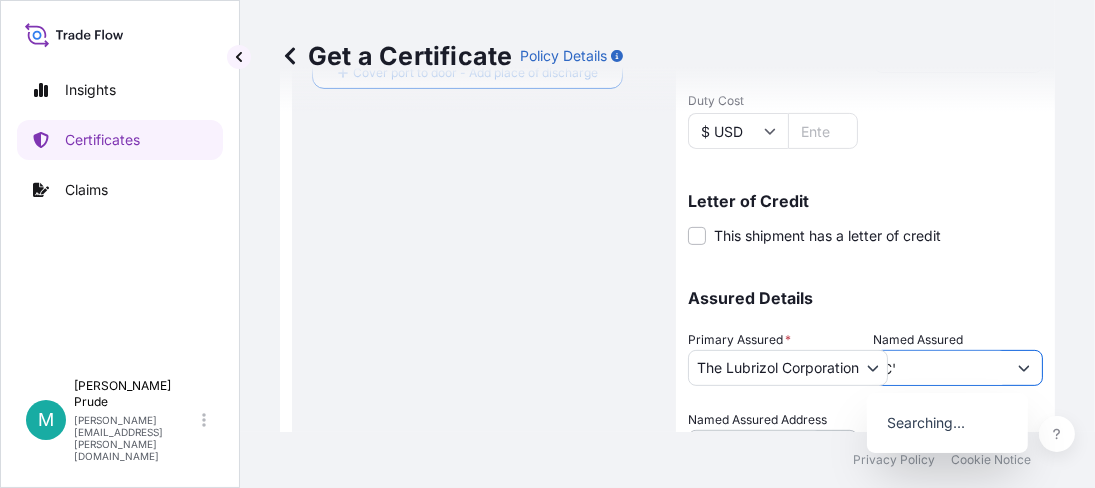type on "C" 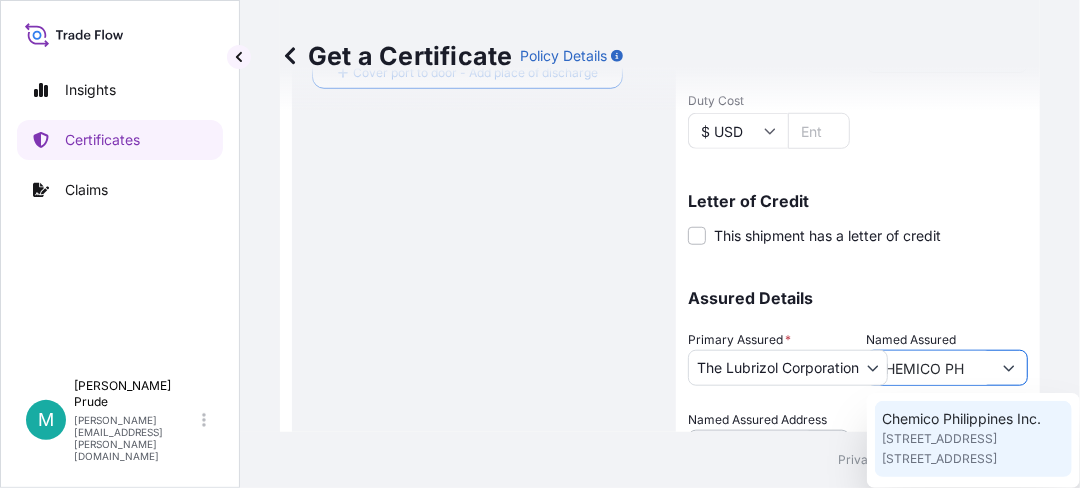 click on "Lot 5, Block 1 Platinum Street,  Bgy. Cabilang Baybay, 4116, CARMONA, PHILIPPINES" at bounding box center [973, 449] 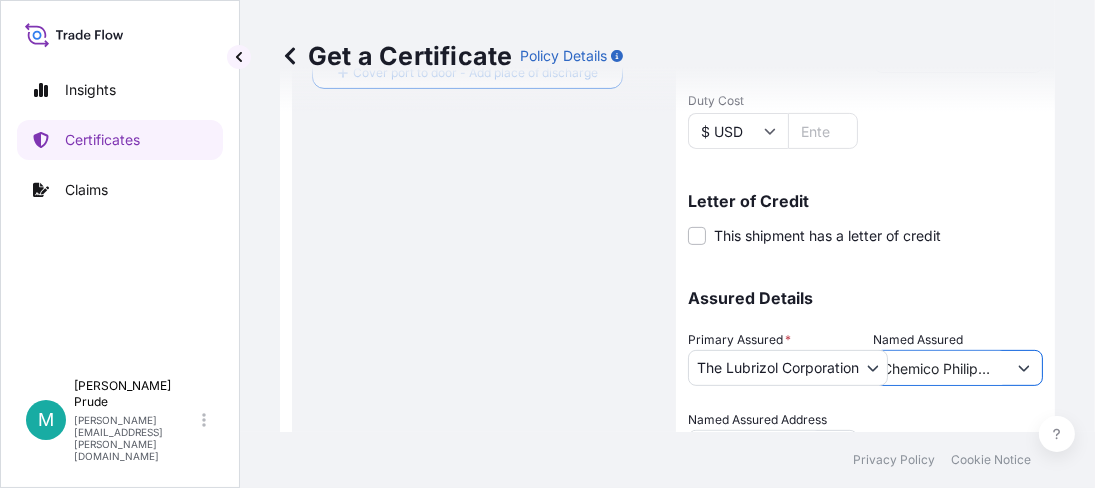 type on "Chemico Philippines Inc." 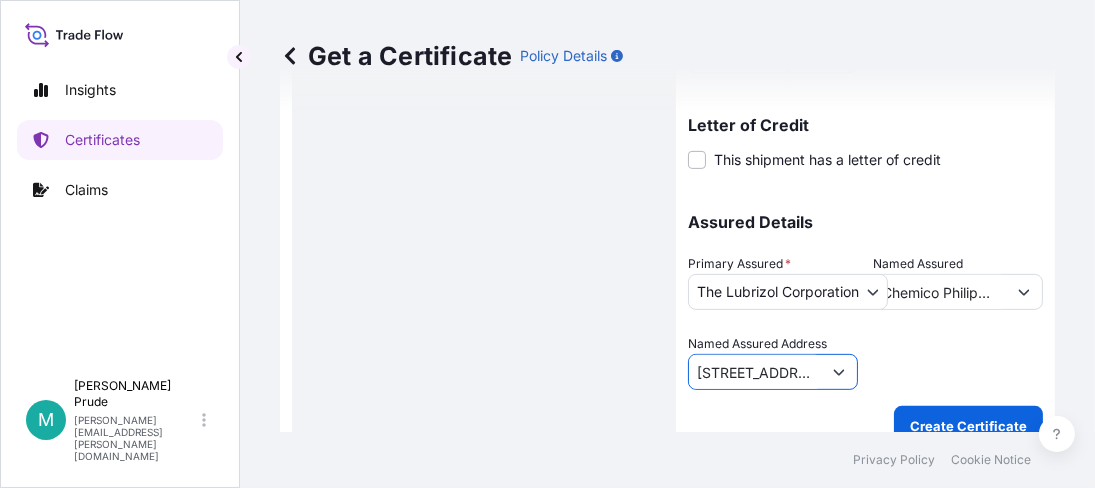 scroll, scrollTop: 711, scrollLeft: 0, axis: vertical 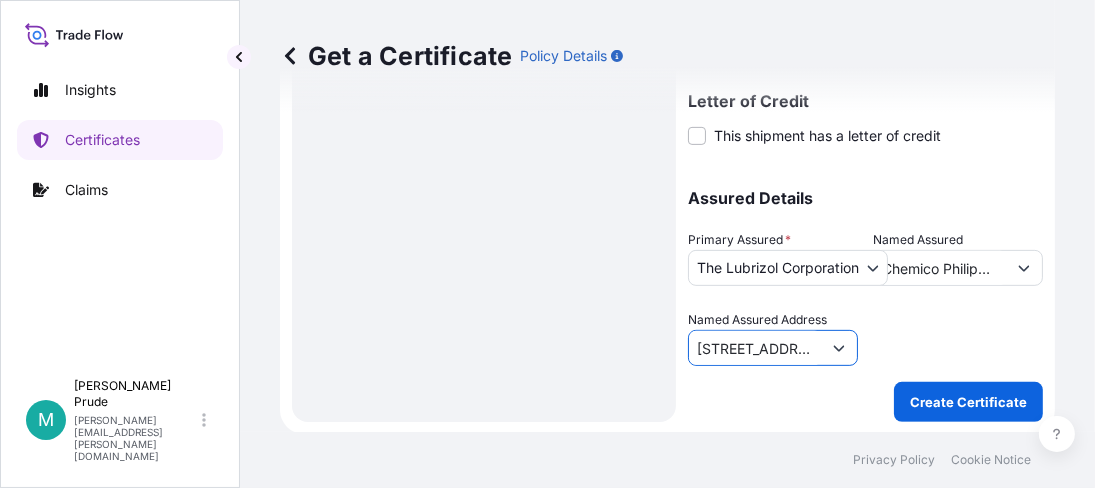 type 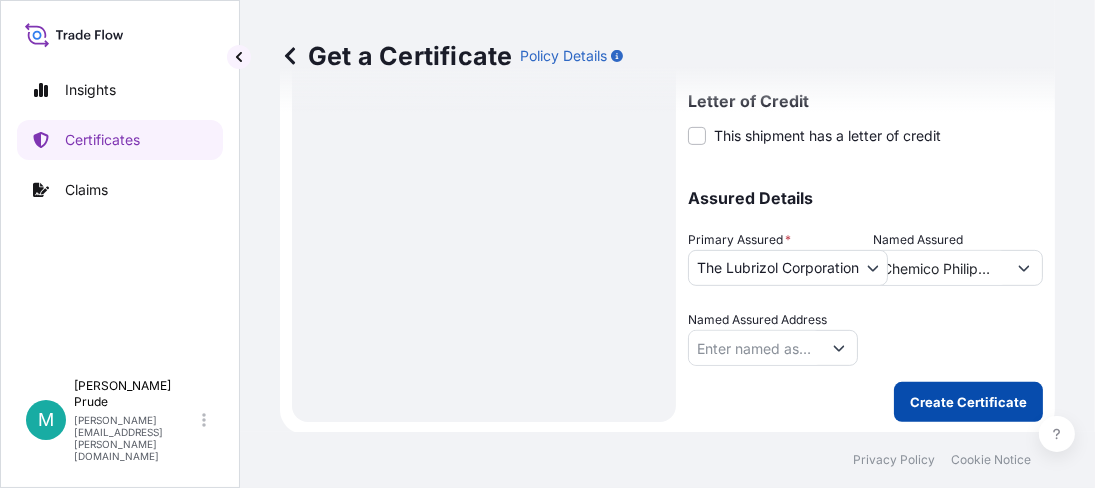click on "Create Certificate" at bounding box center (968, 402) 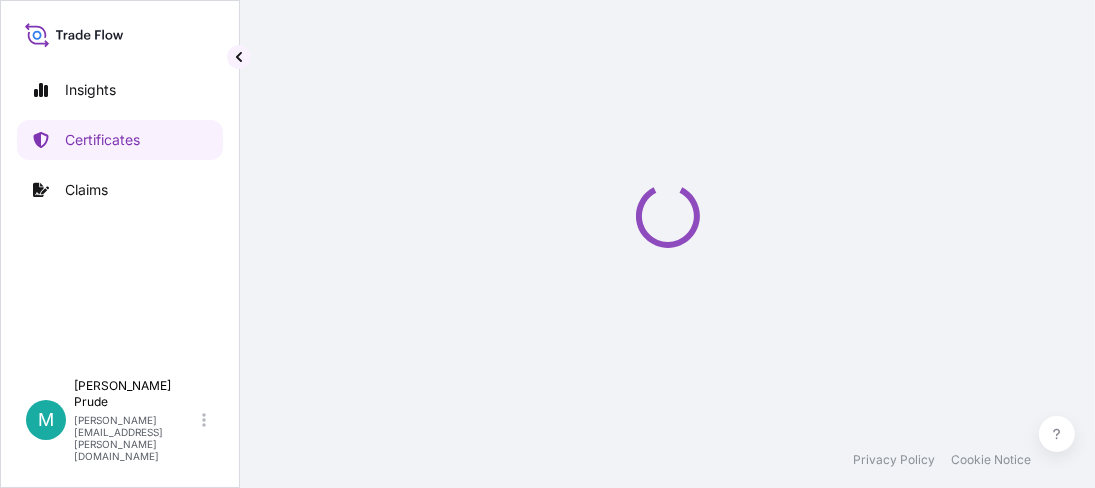 scroll, scrollTop: 0, scrollLeft: 0, axis: both 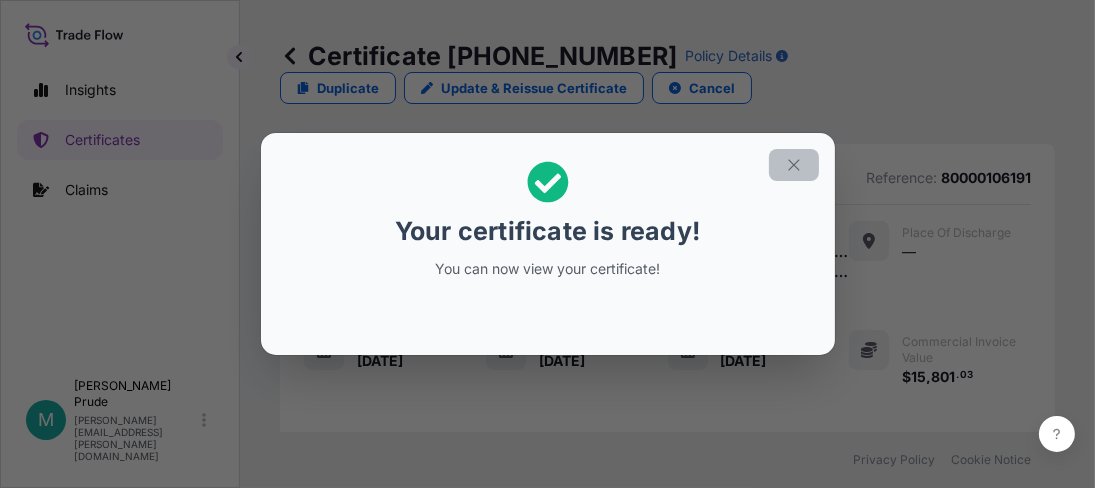 click 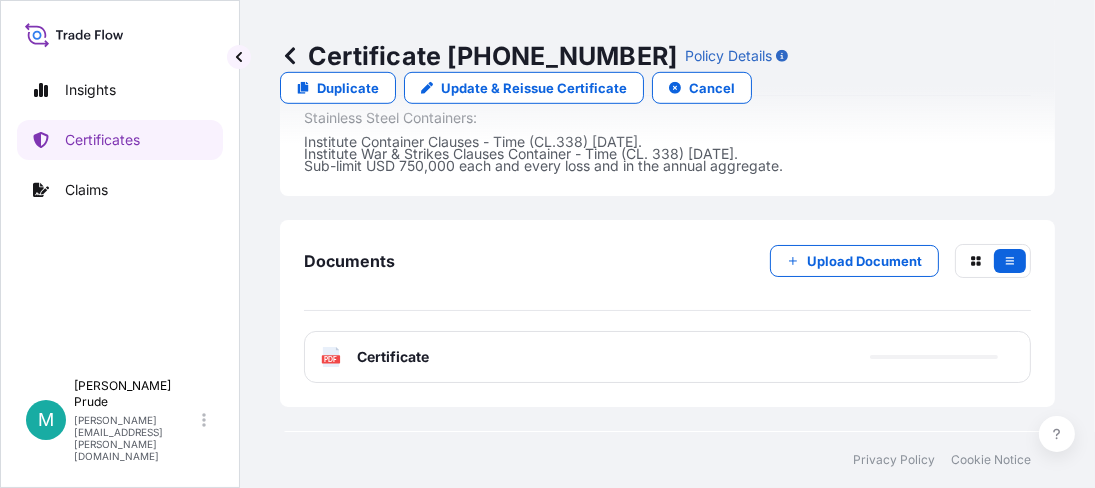 scroll, scrollTop: 1200, scrollLeft: 0, axis: vertical 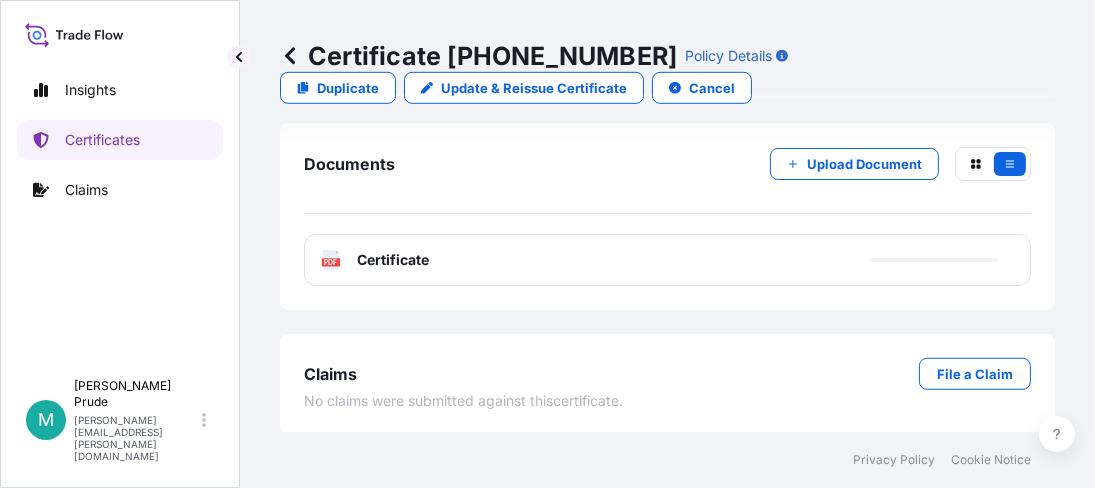 click on "Certificate" at bounding box center (393, 260) 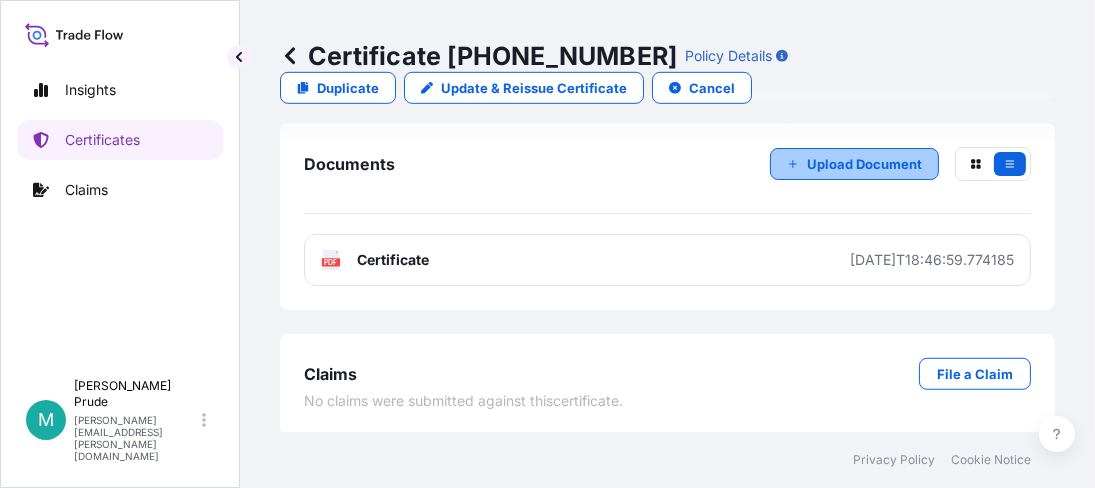 click on "Upload Document" at bounding box center [864, 164] 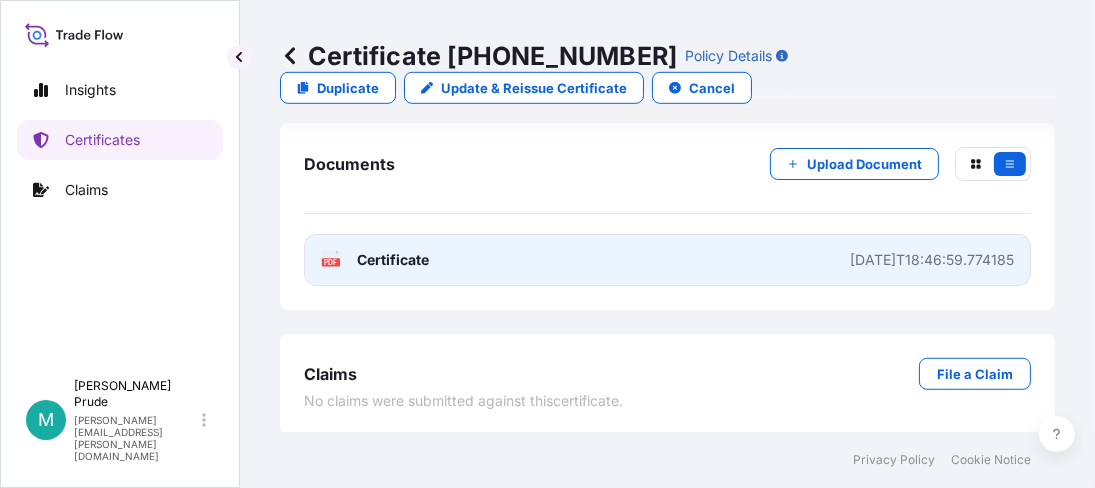 click on "PDF Certificate 2025-07-07T18:46:59.774185" at bounding box center [667, 260] 